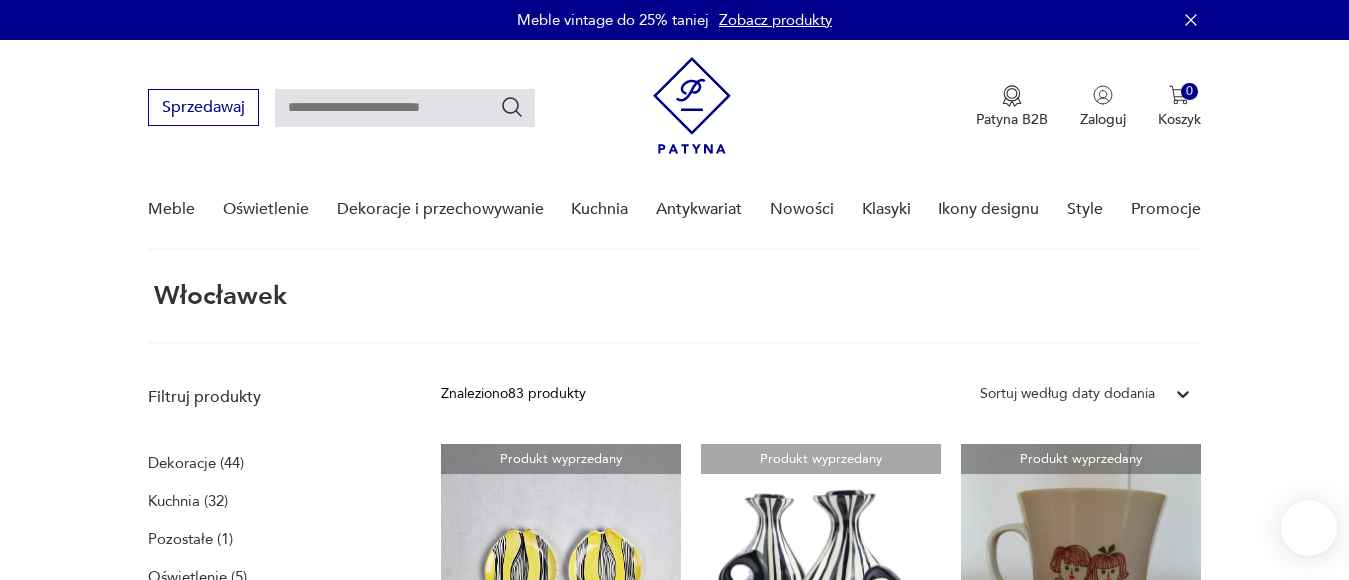 scroll, scrollTop: 75, scrollLeft: 0, axis: vertical 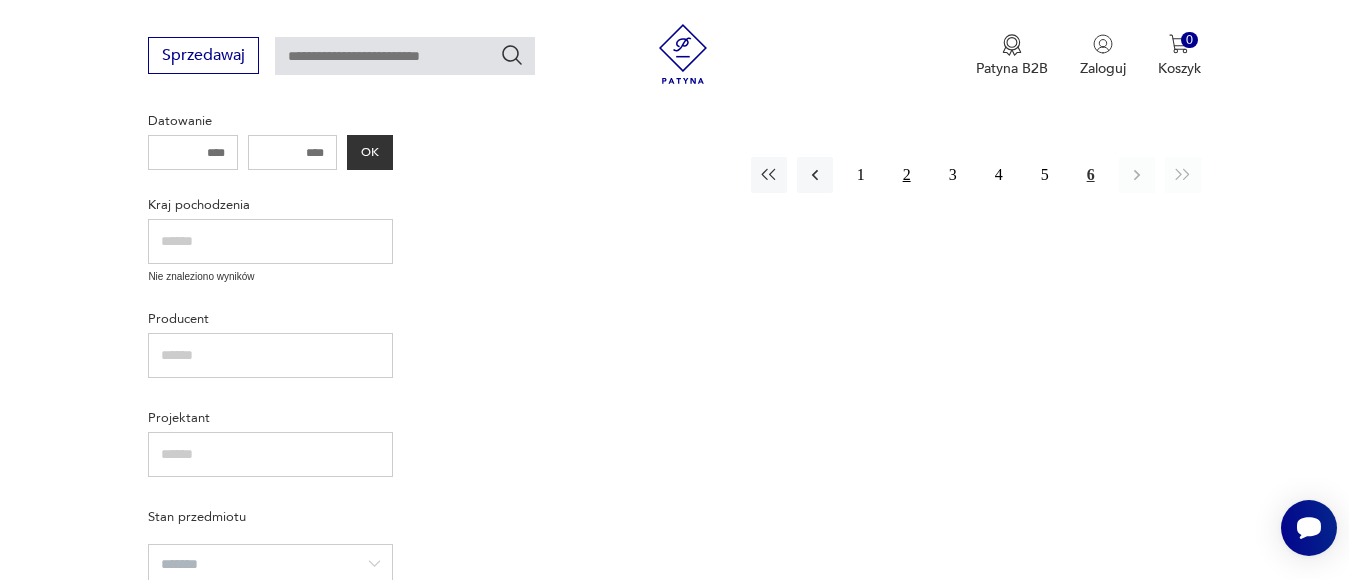 click on "2" at bounding box center (907, 175) 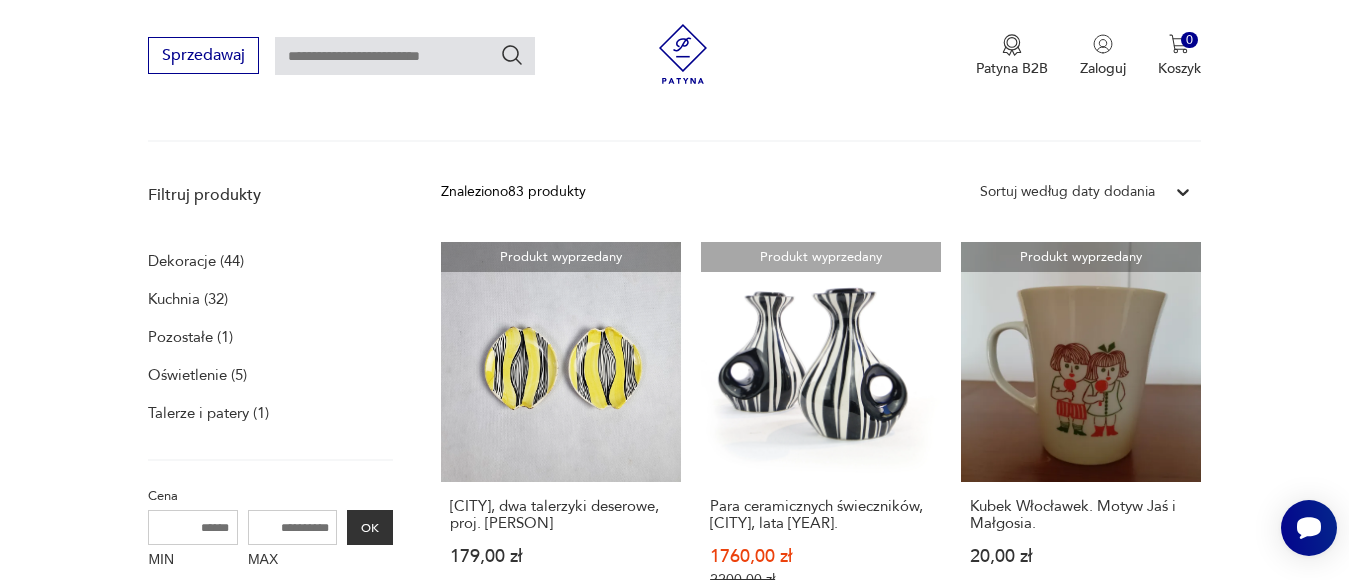 scroll, scrollTop: 75, scrollLeft: 0, axis: vertical 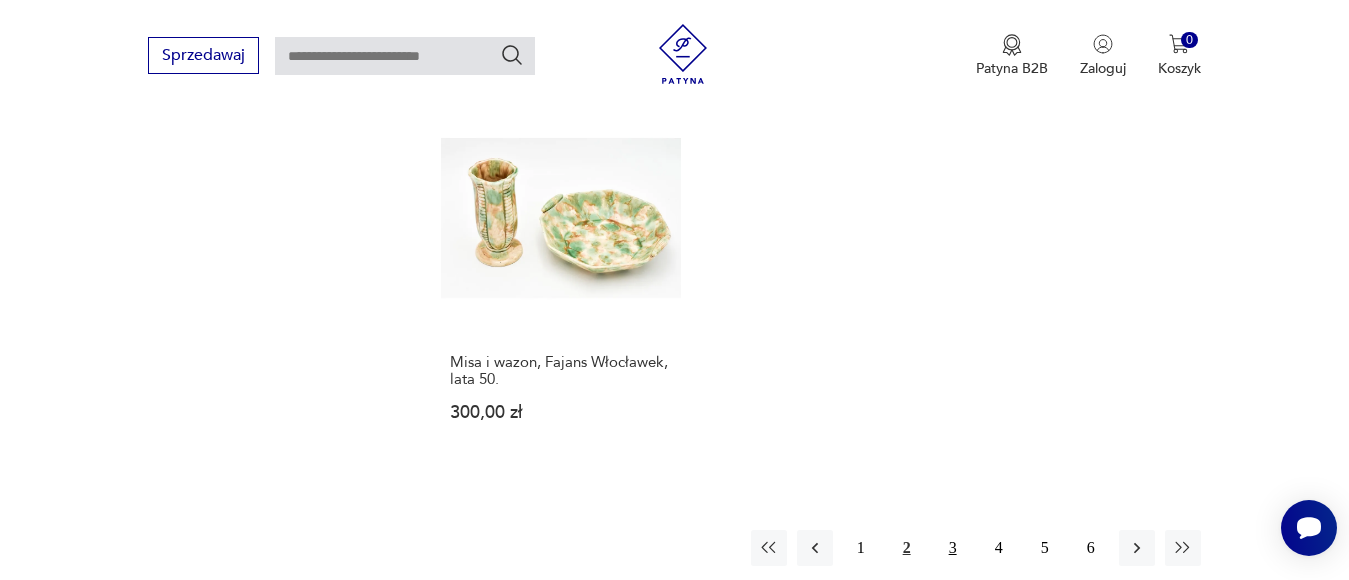 click on "3" at bounding box center [953, 548] 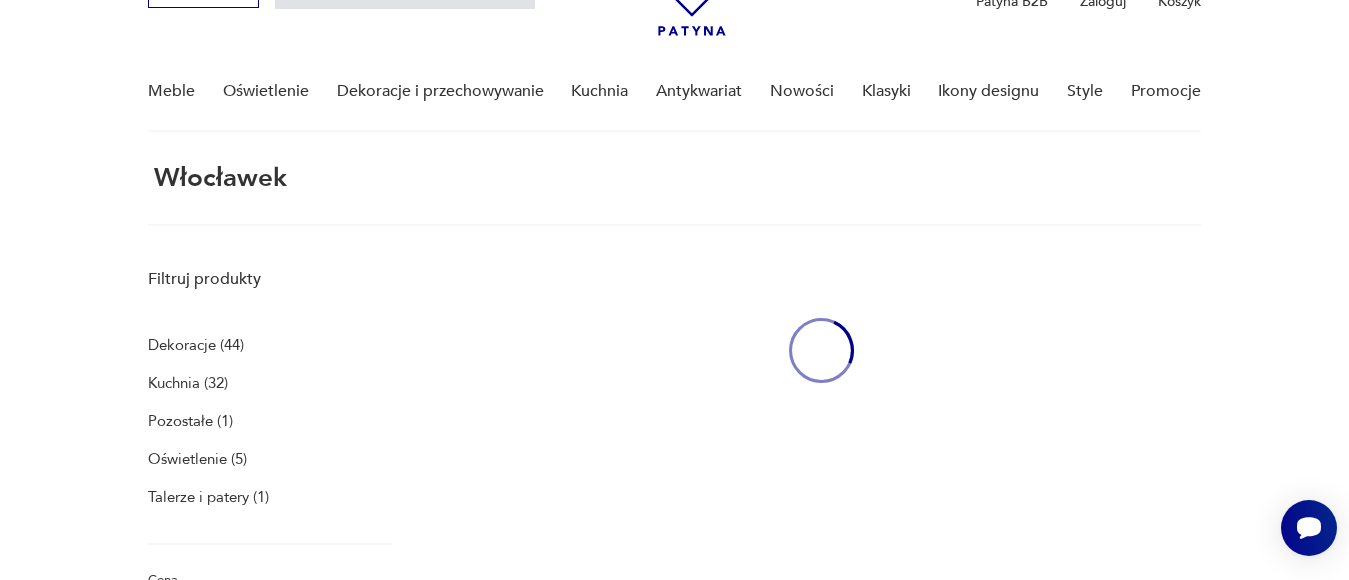 scroll, scrollTop: 75, scrollLeft: 0, axis: vertical 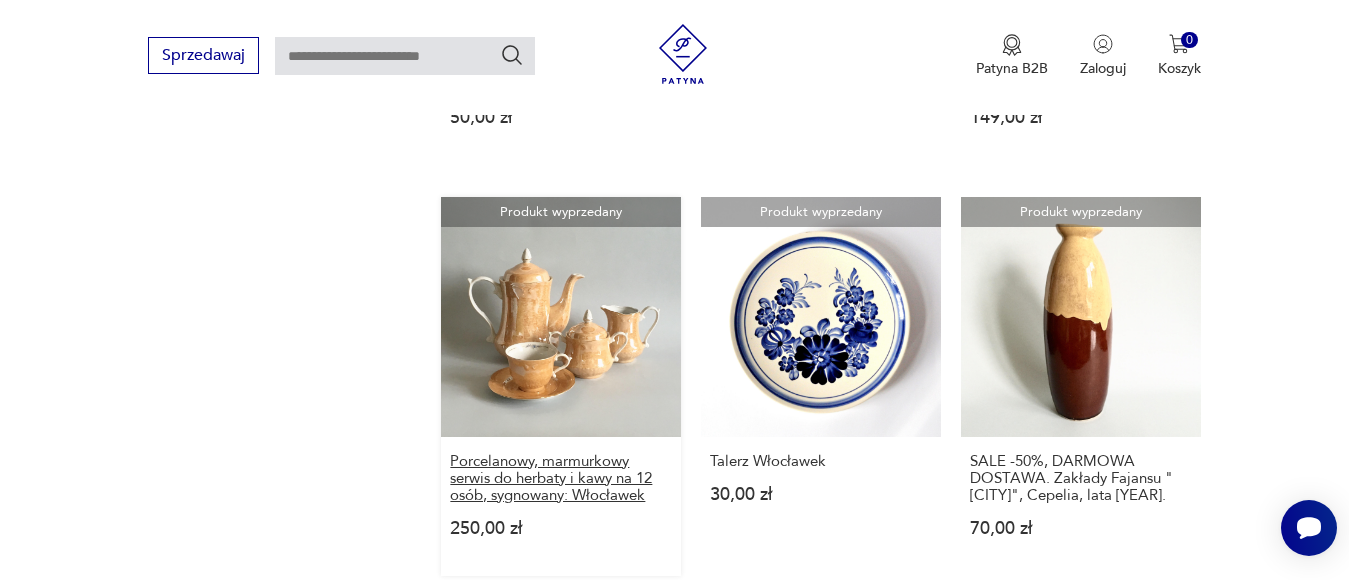 click on "Porcelanowy, marmurkowy serwis do herbaty i kawy na 12 osób, sygnowany: Włocławek" at bounding box center [561, 478] 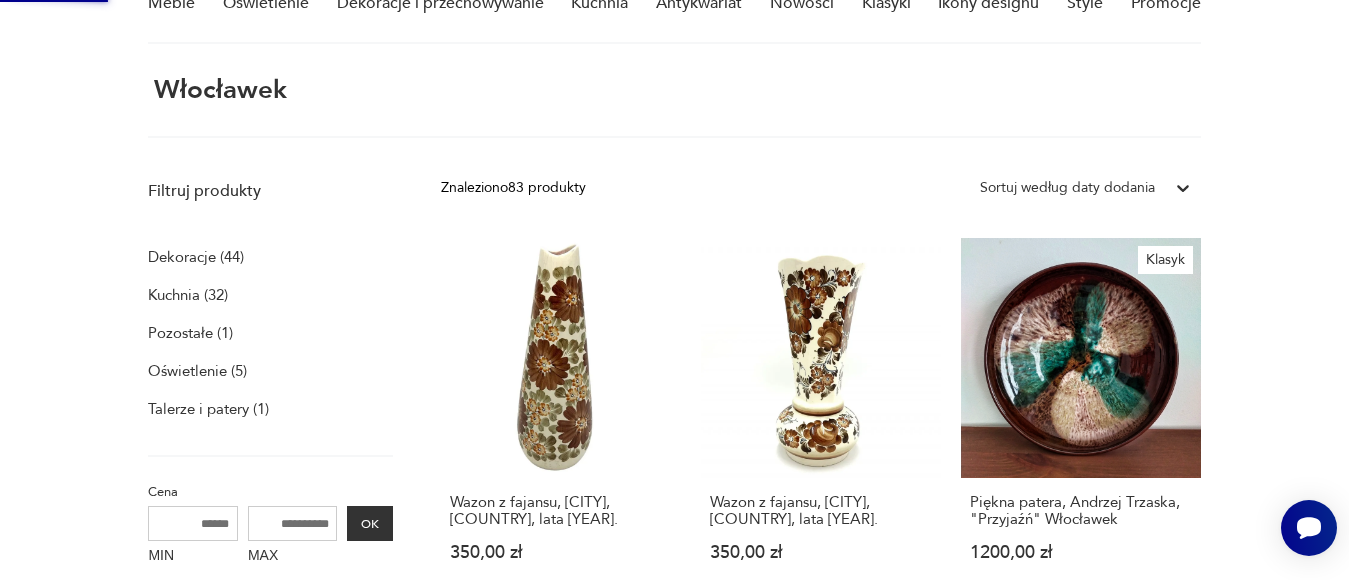 scroll, scrollTop: 0, scrollLeft: 0, axis: both 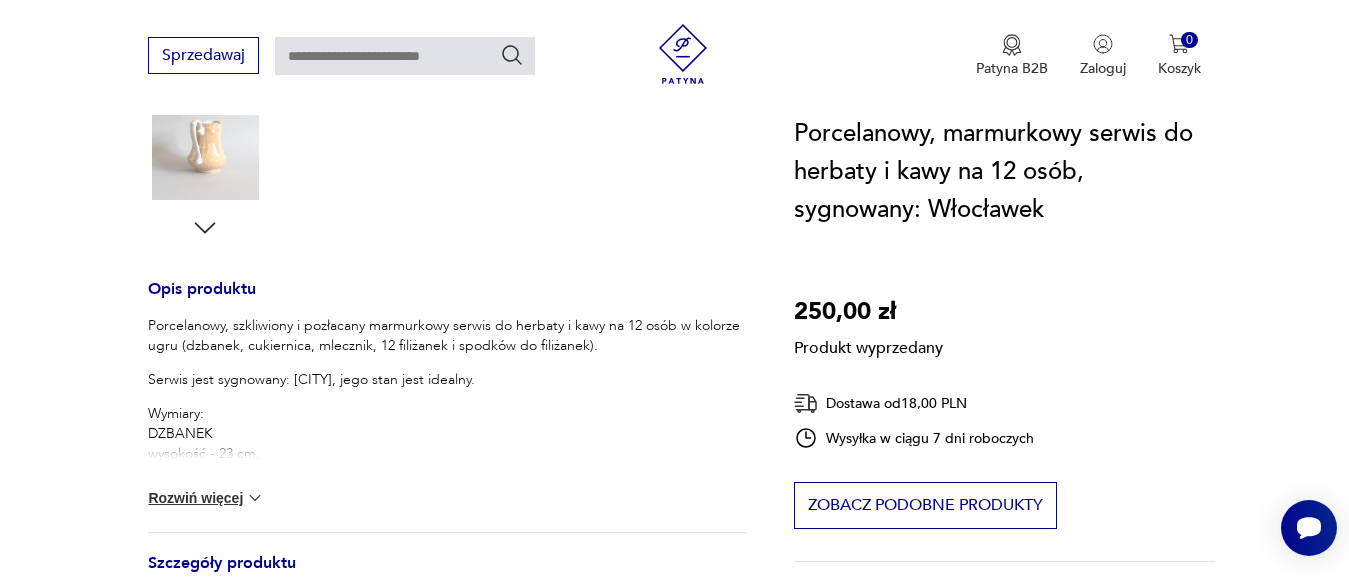 click on "Rozwiń więcej" at bounding box center [206, 498] 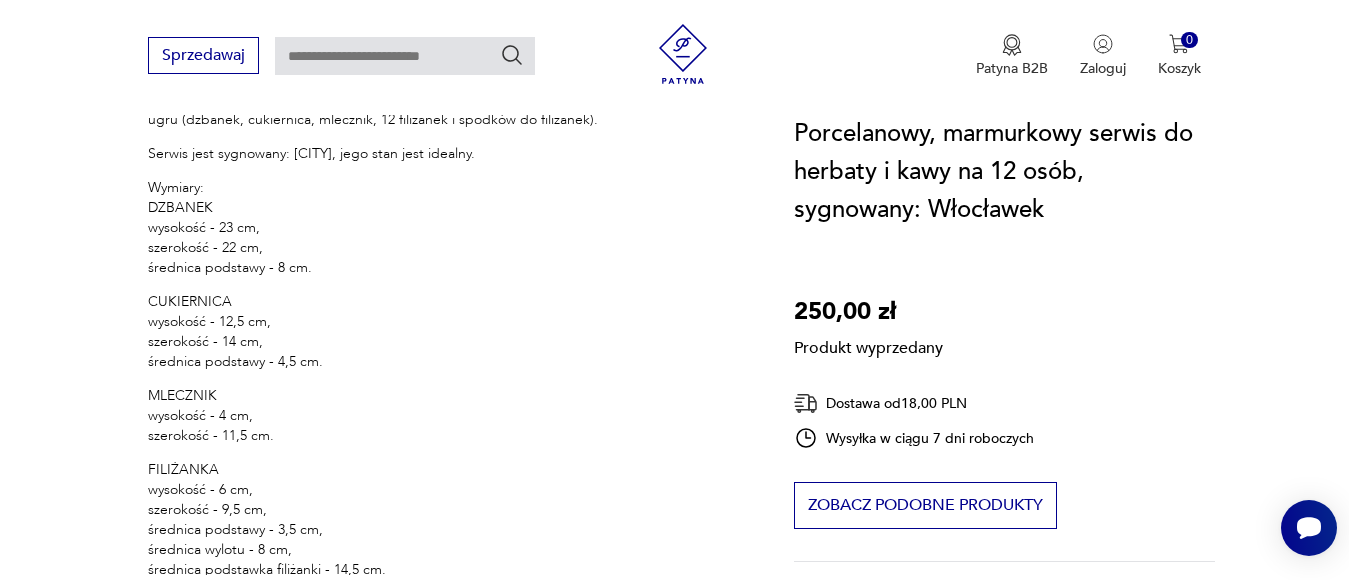 scroll, scrollTop: 947, scrollLeft: 0, axis: vertical 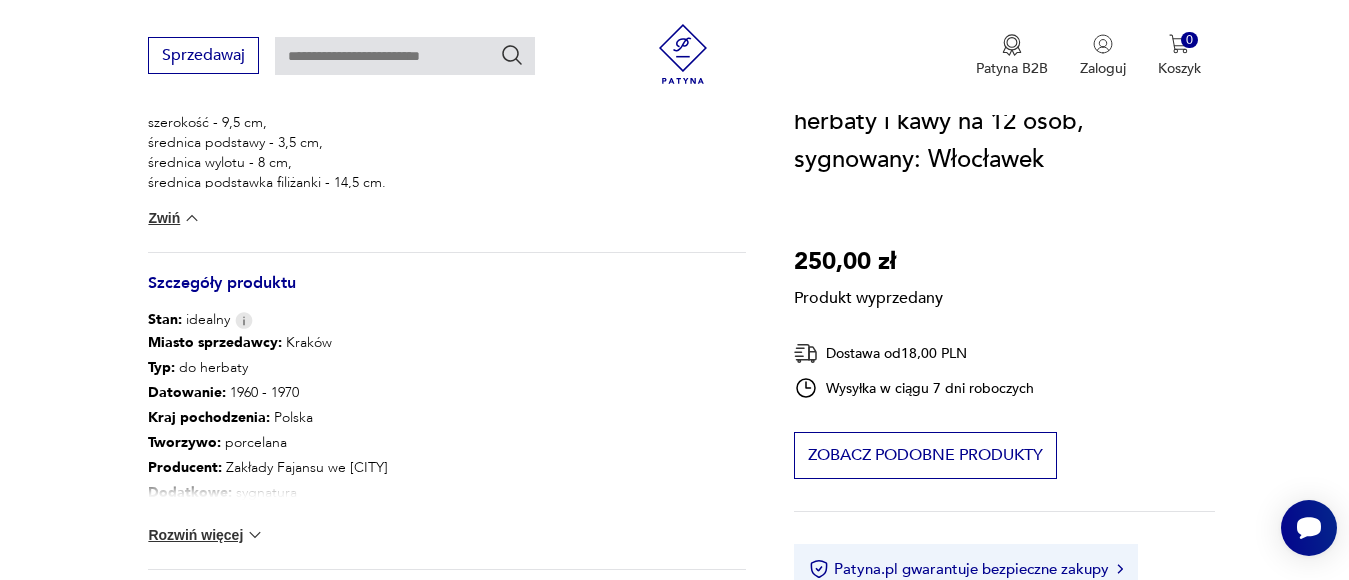 click on "Rozwiń więcej" at bounding box center [206, 535] 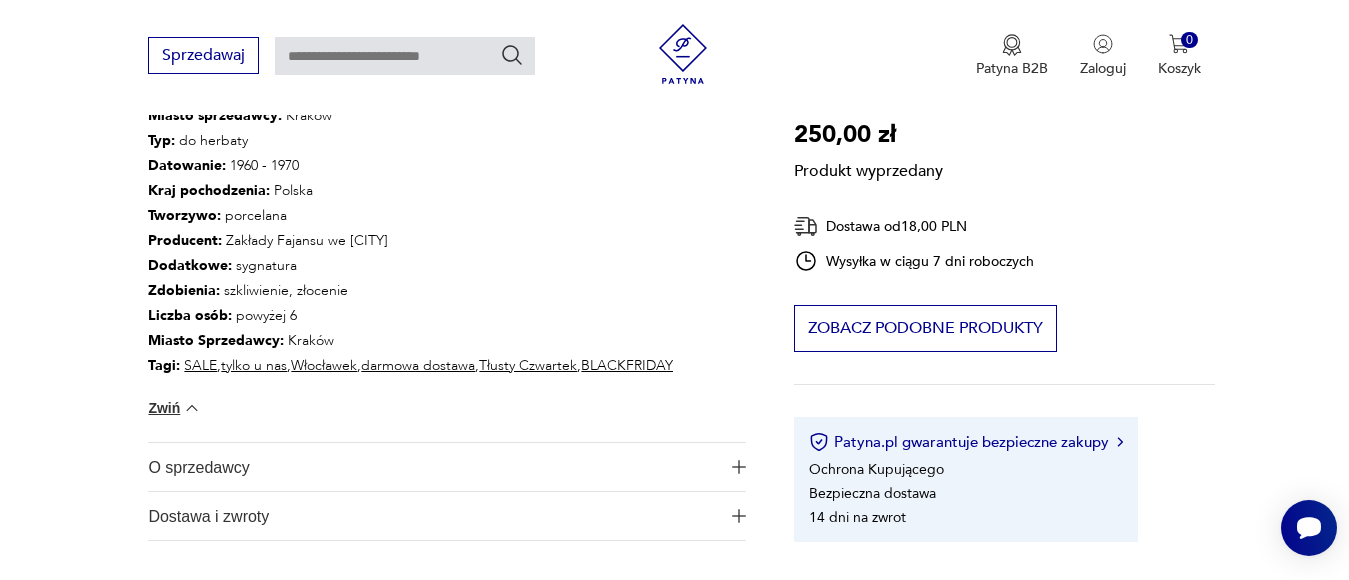 scroll, scrollTop: 1533, scrollLeft: 0, axis: vertical 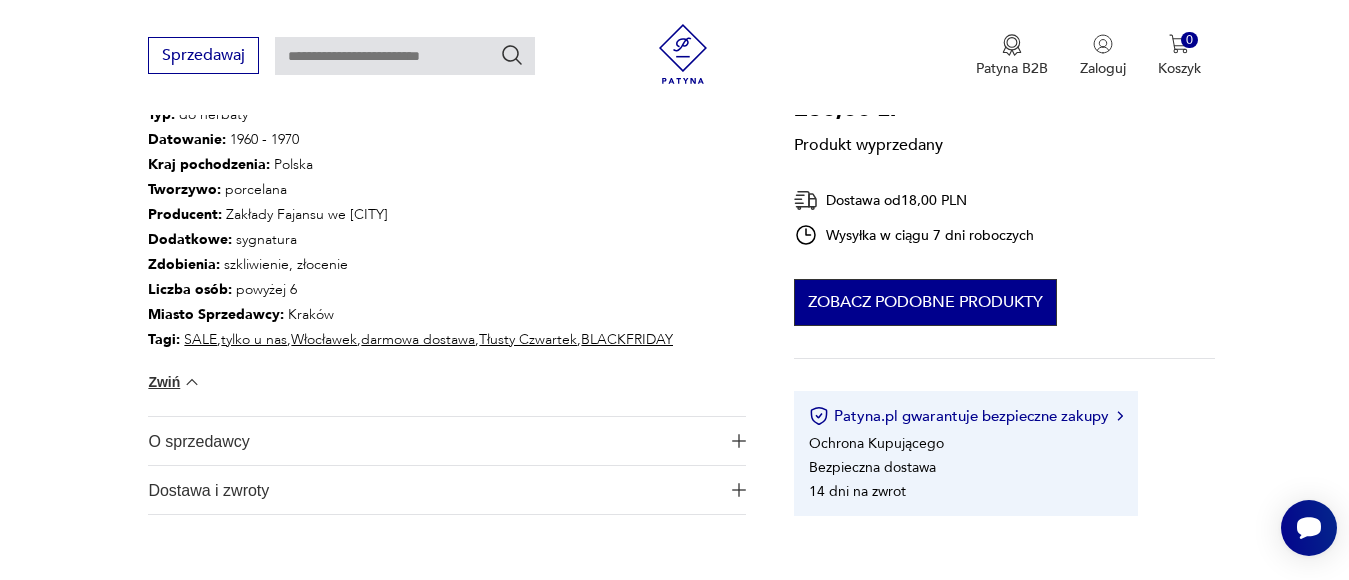 click on "Zobacz podobne produkty" at bounding box center (925, 302) 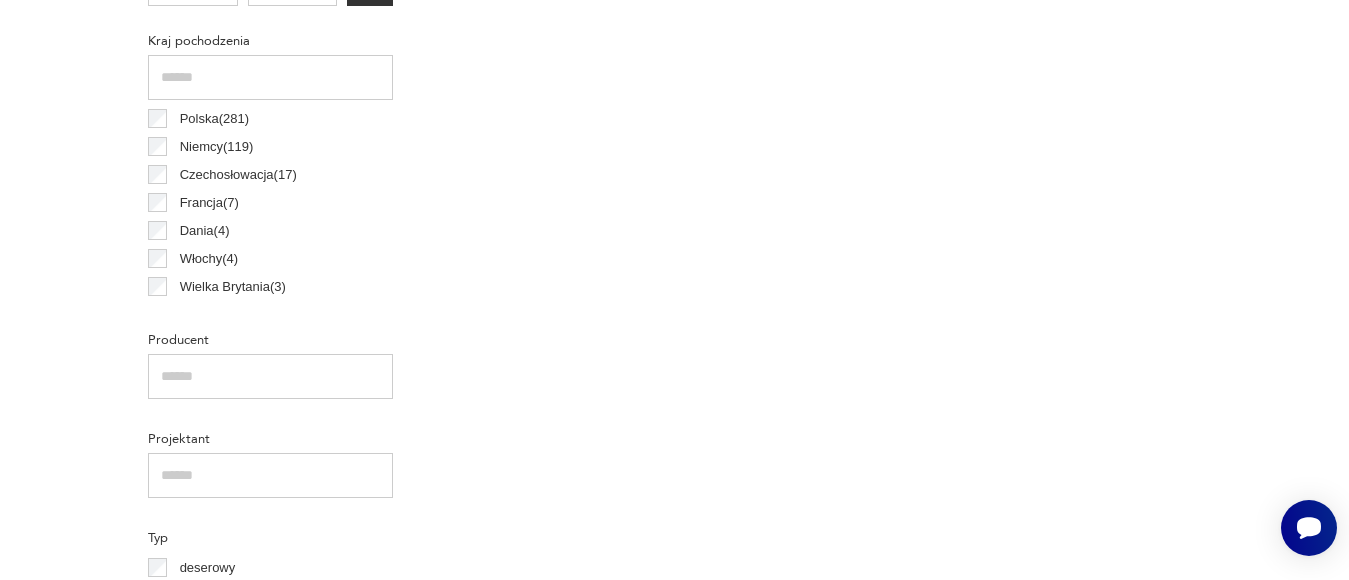 scroll, scrollTop: 77, scrollLeft: 0, axis: vertical 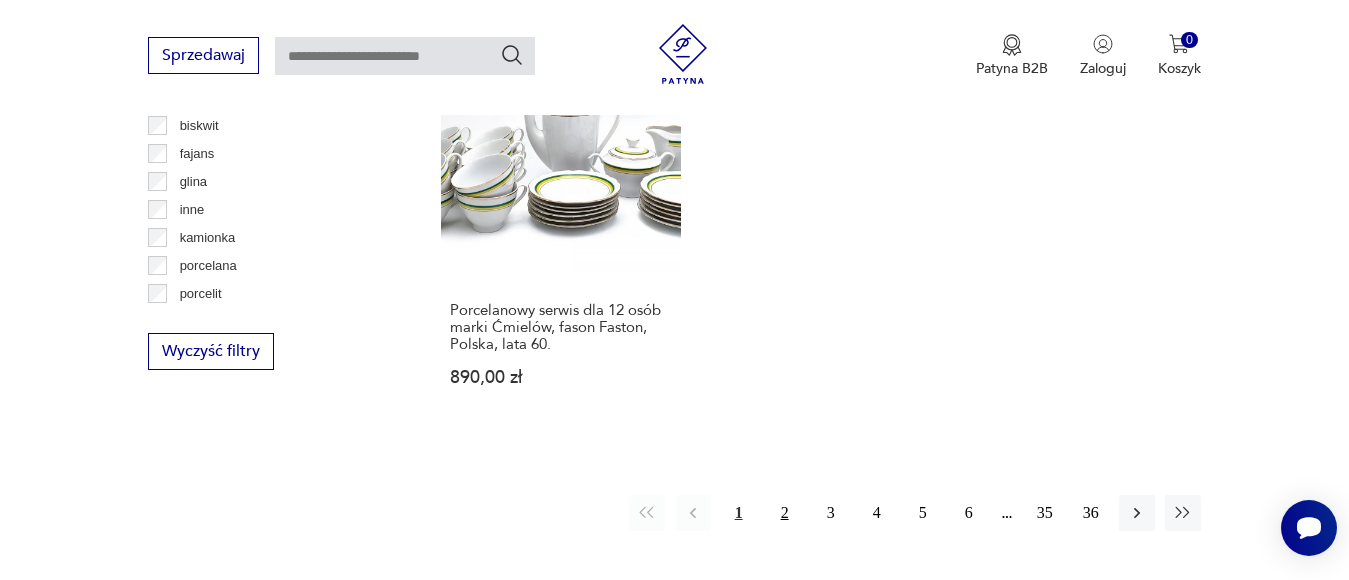 click on "2" at bounding box center [785, 513] 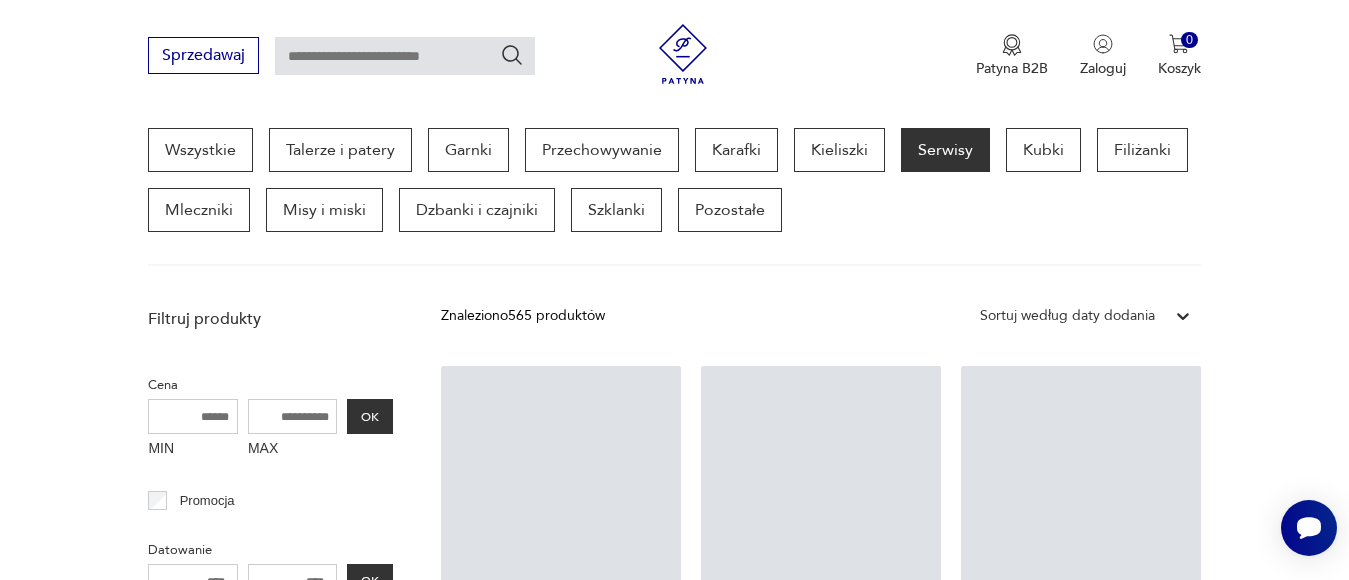 scroll, scrollTop: 531, scrollLeft: 0, axis: vertical 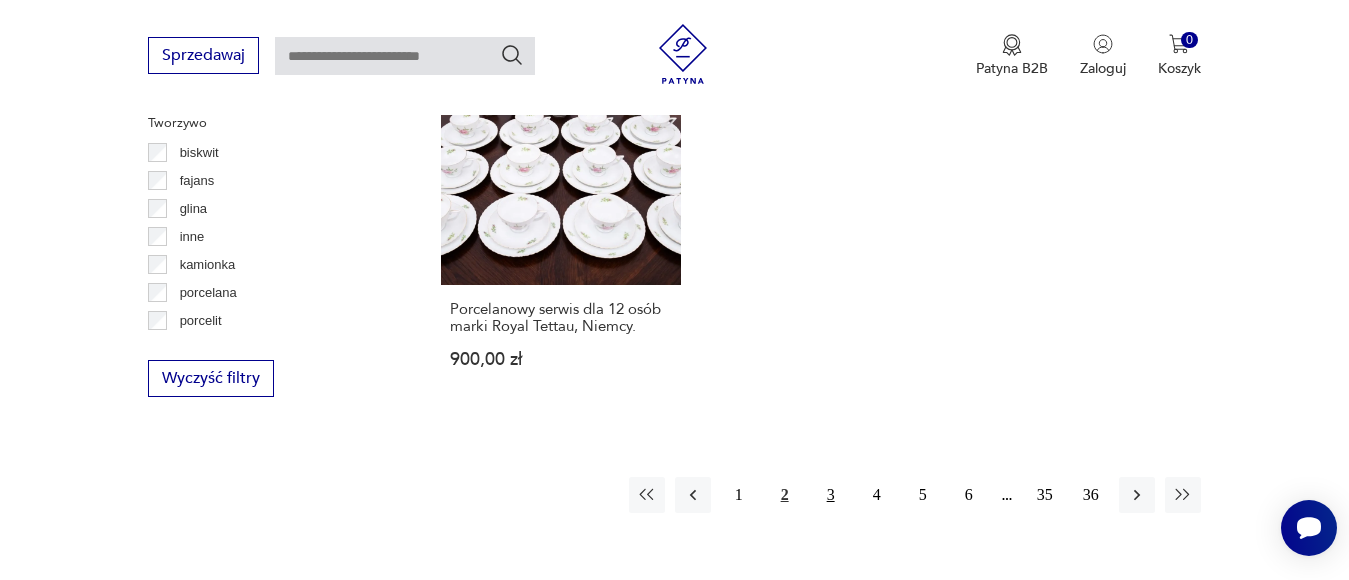 click on "3" at bounding box center (831, 495) 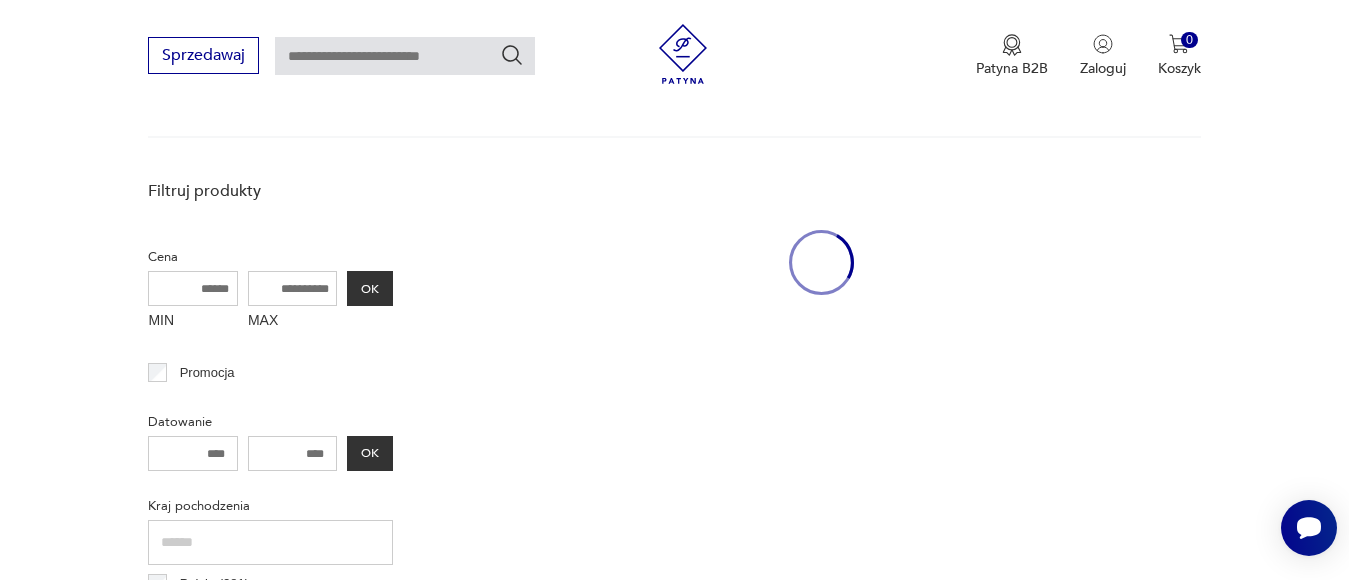 scroll, scrollTop: 531, scrollLeft: 0, axis: vertical 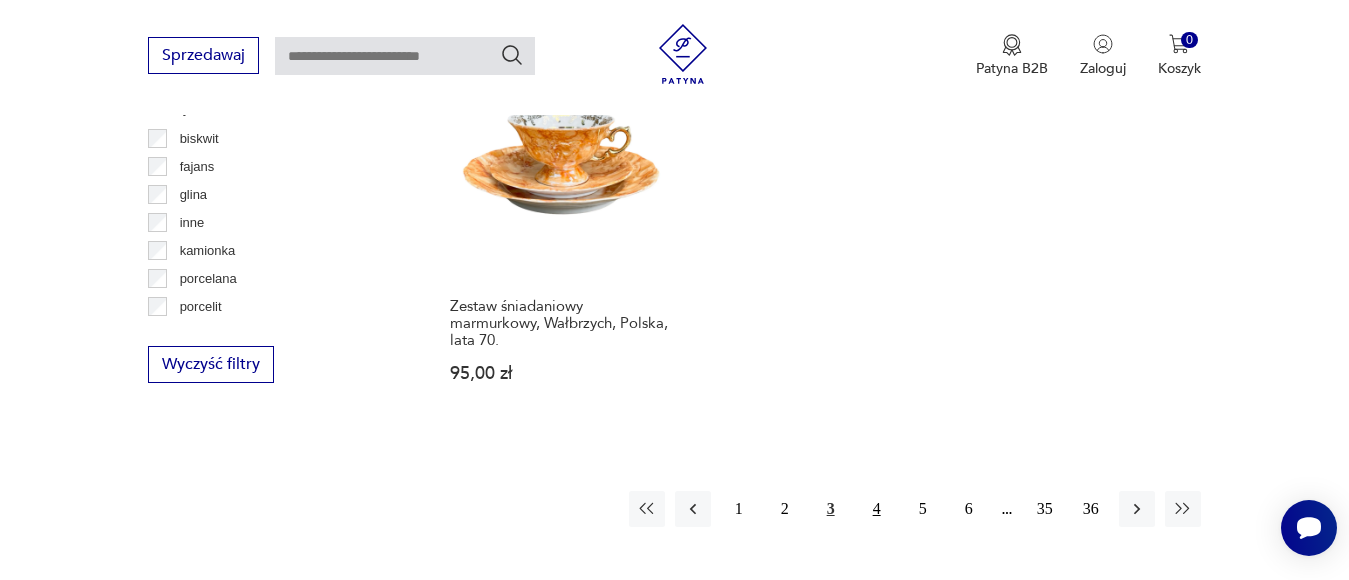 click on "4" at bounding box center [877, 509] 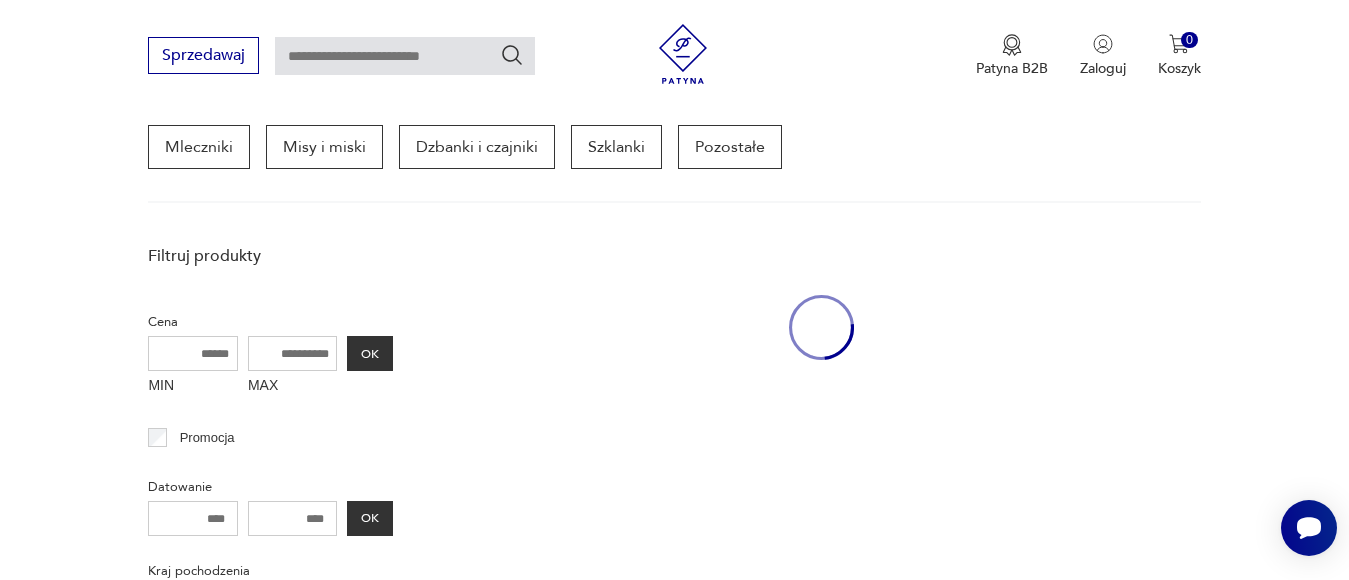 scroll, scrollTop: 531, scrollLeft: 0, axis: vertical 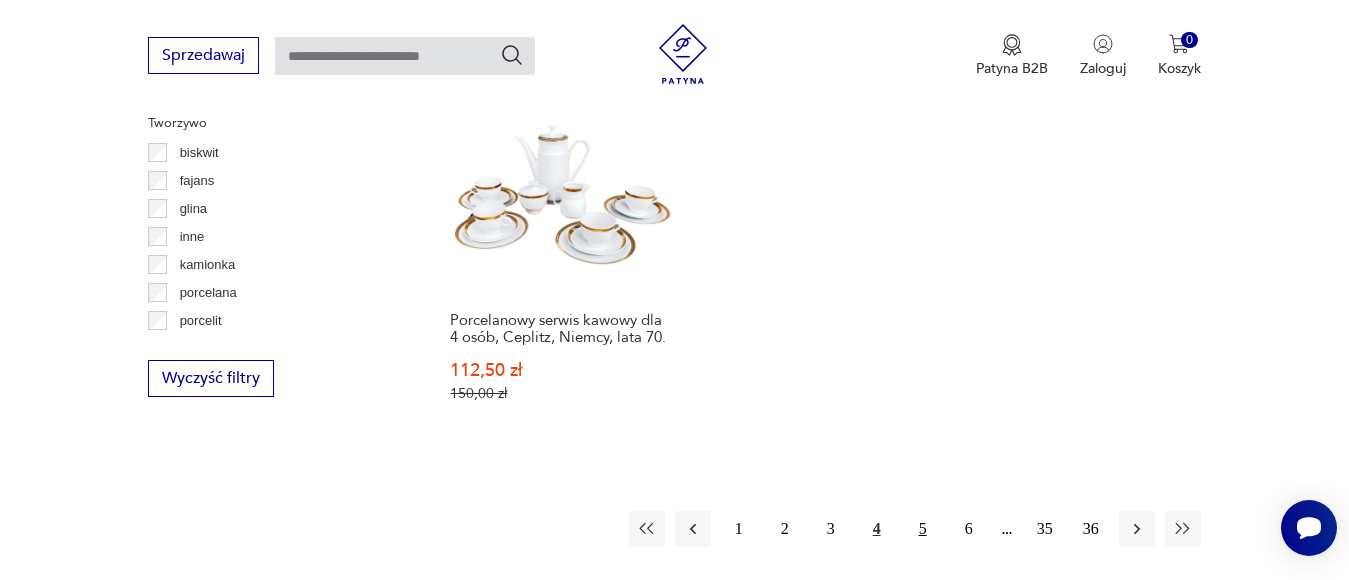 click on "5" at bounding box center [923, 529] 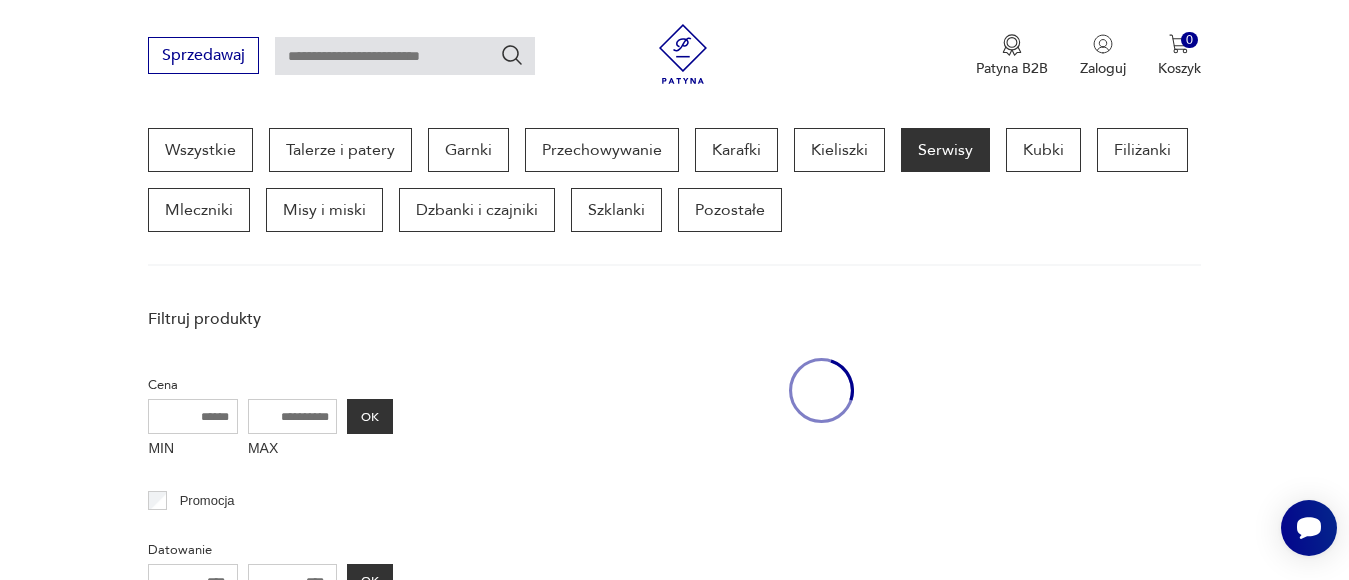 scroll, scrollTop: 531, scrollLeft: 0, axis: vertical 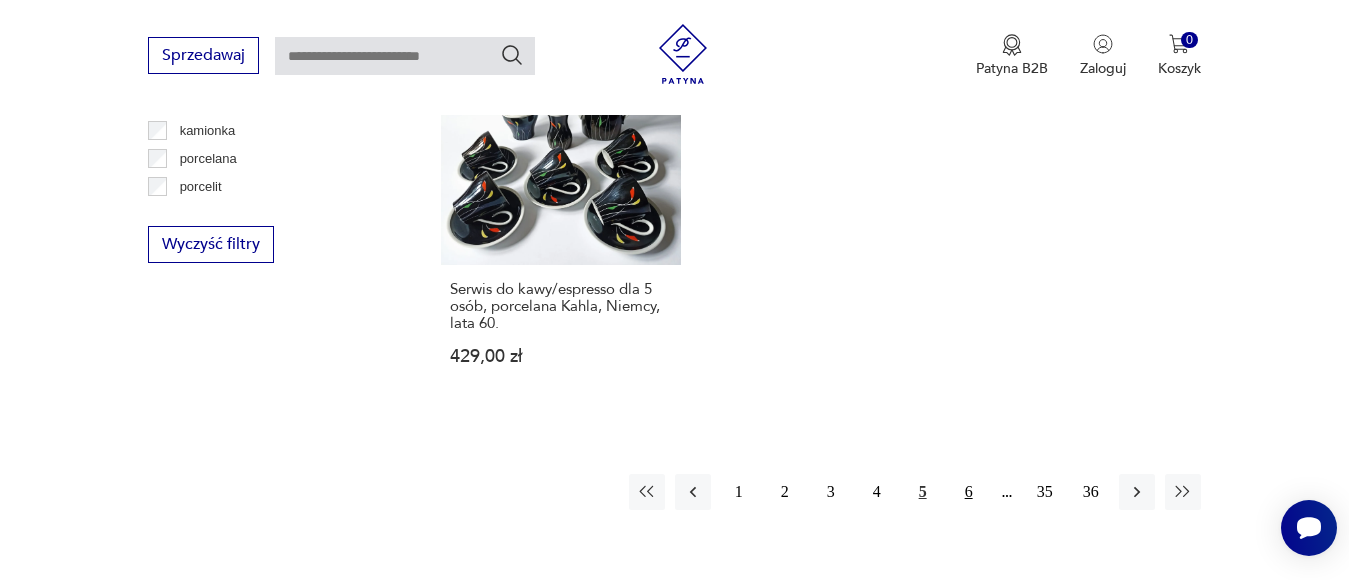 click on "6" at bounding box center [969, 492] 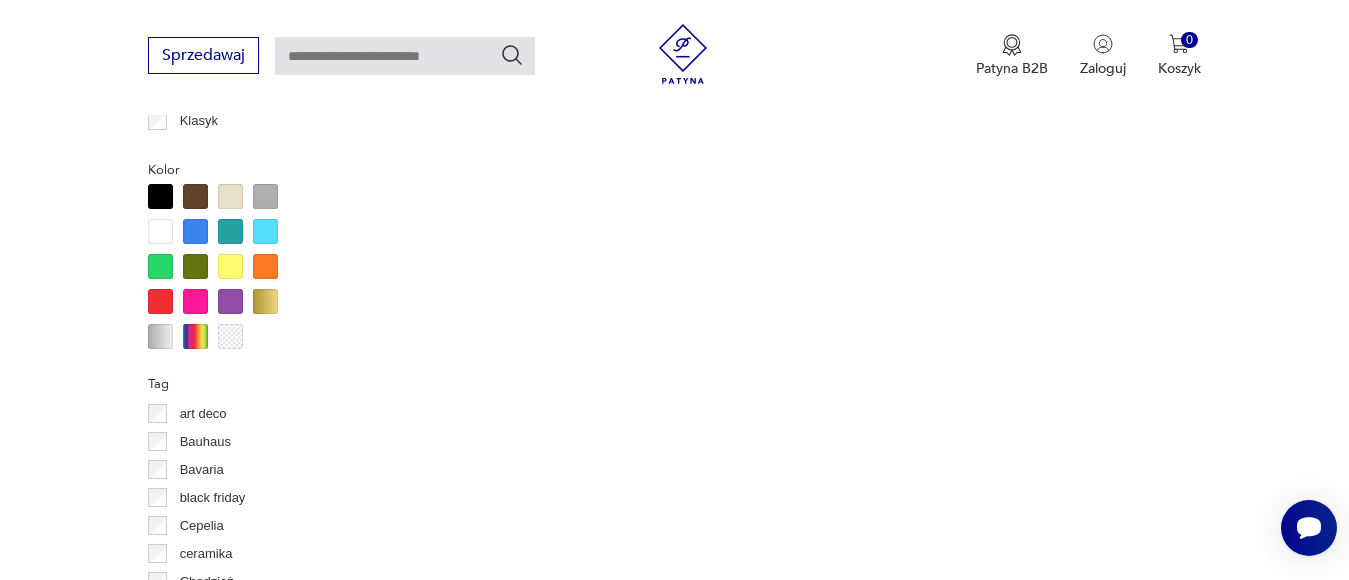scroll, scrollTop: 531, scrollLeft: 0, axis: vertical 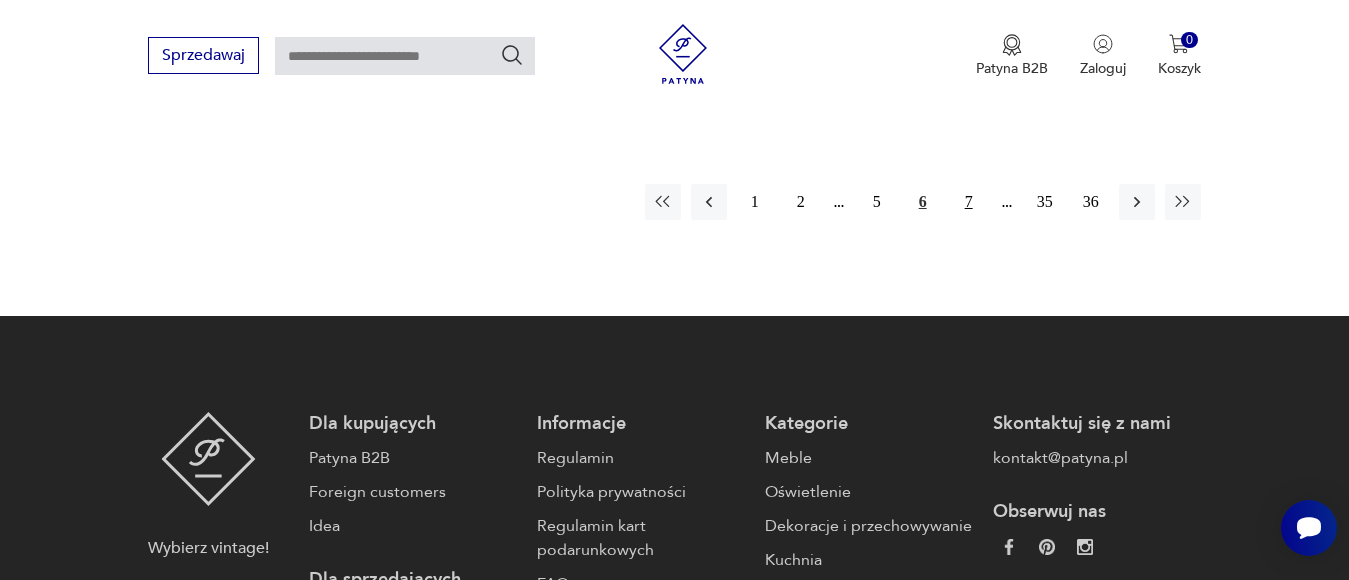click on "7" at bounding box center (969, 202) 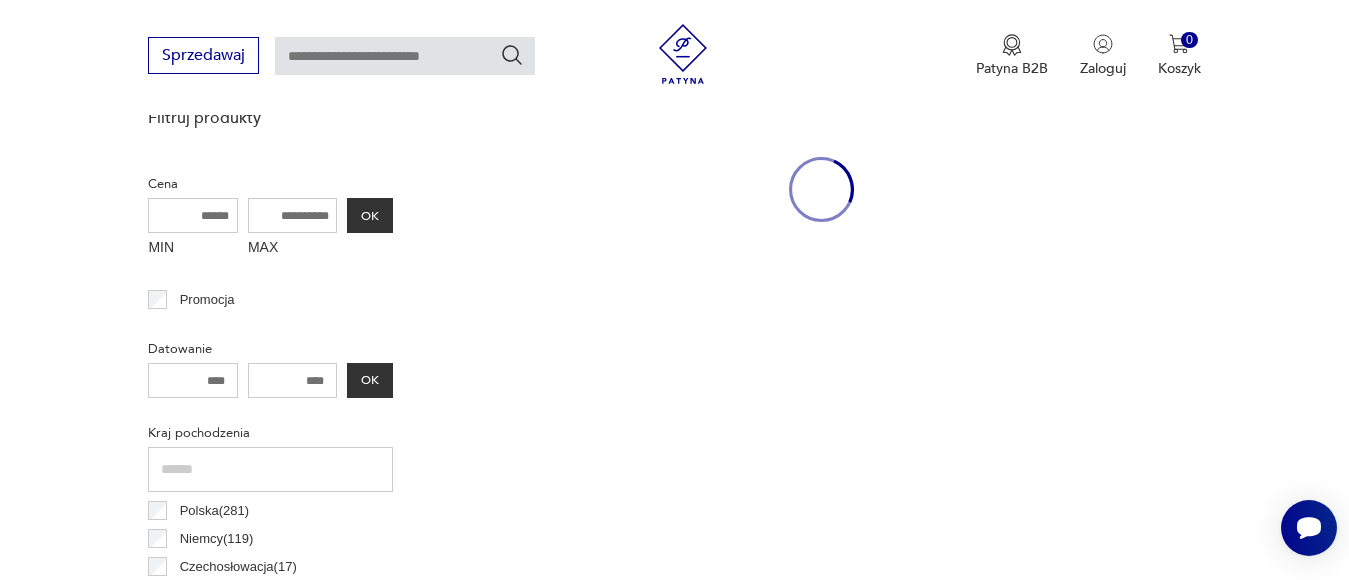scroll, scrollTop: 531, scrollLeft: 0, axis: vertical 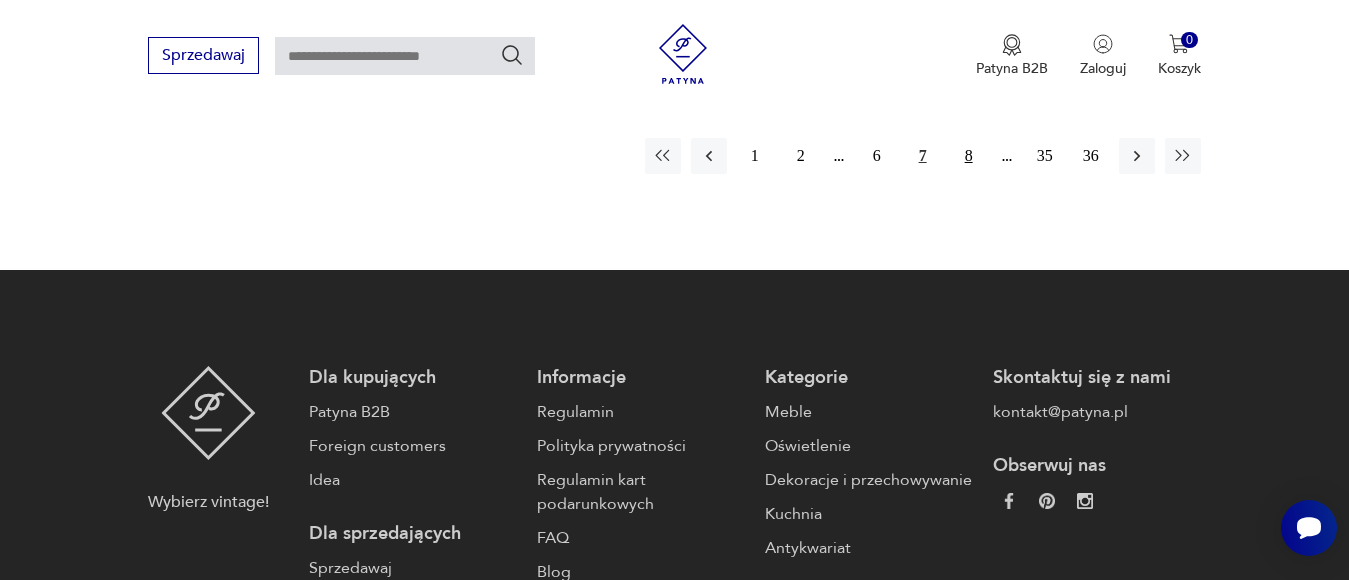 click on "8" at bounding box center (969, 156) 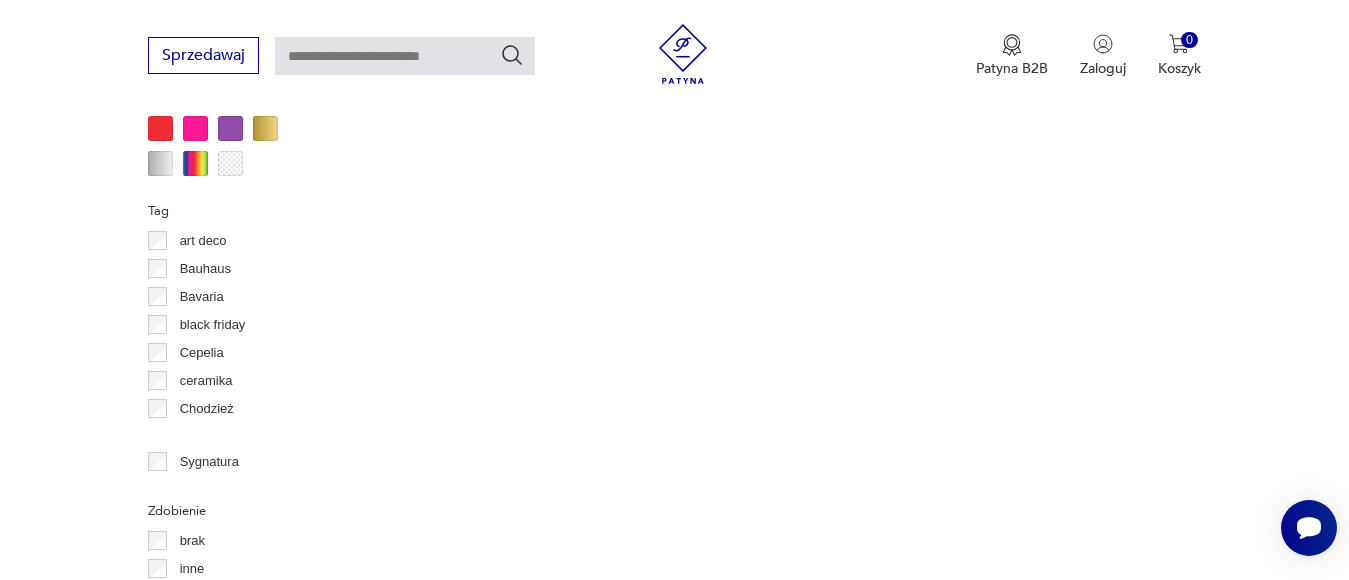 scroll, scrollTop: 531, scrollLeft: 0, axis: vertical 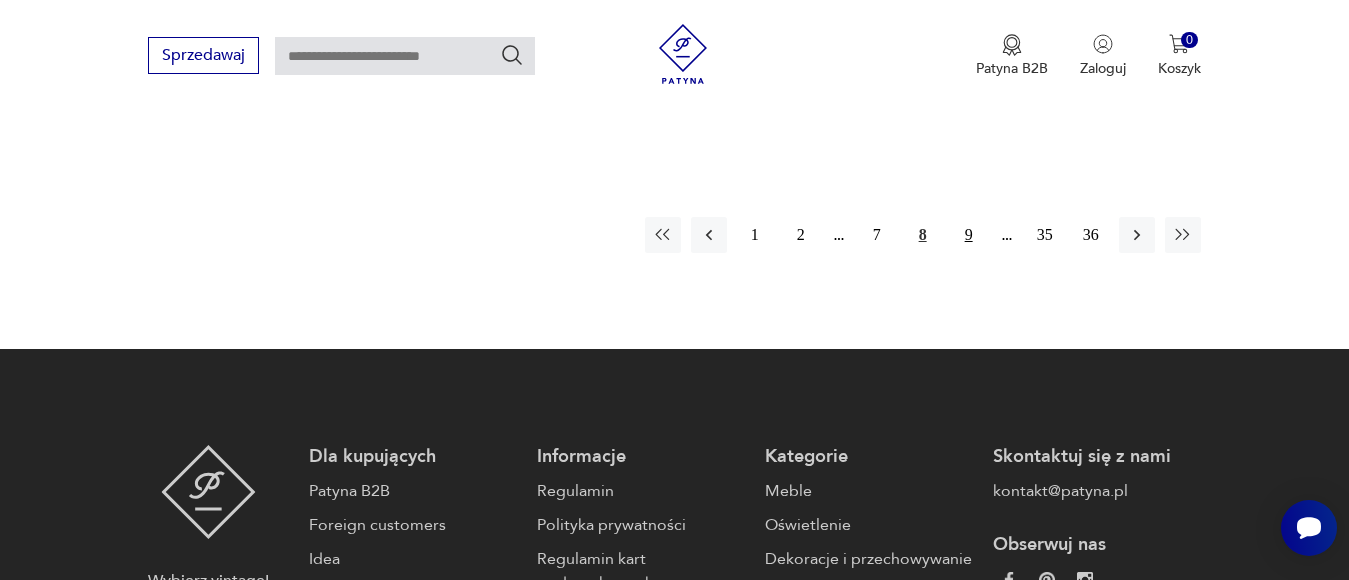 click on "9" at bounding box center (969, 235) 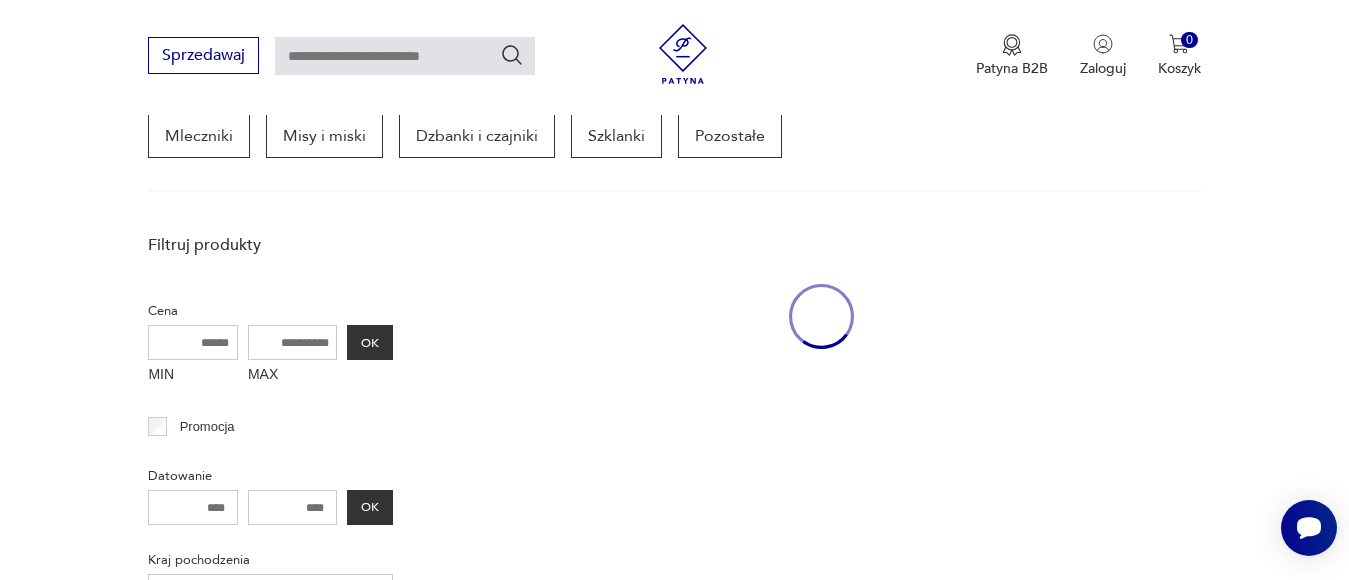scroll, scrollTop: 531, scrollLeft: 0, axis: vertical 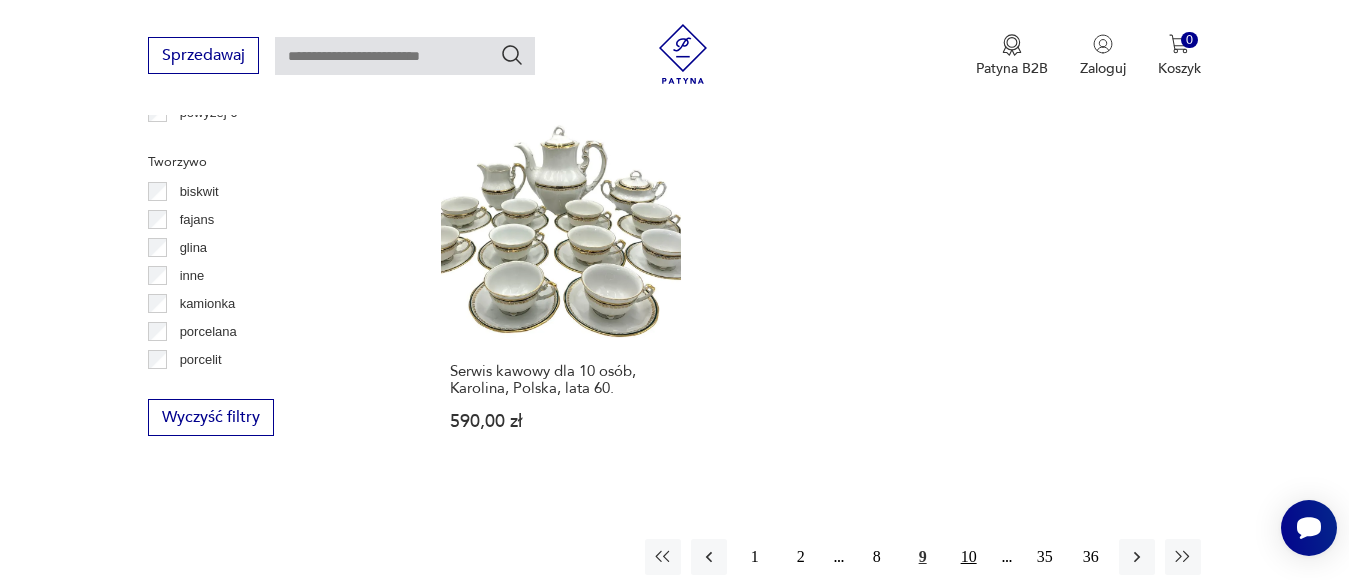 click on "10" at bounding box center [969, 557] 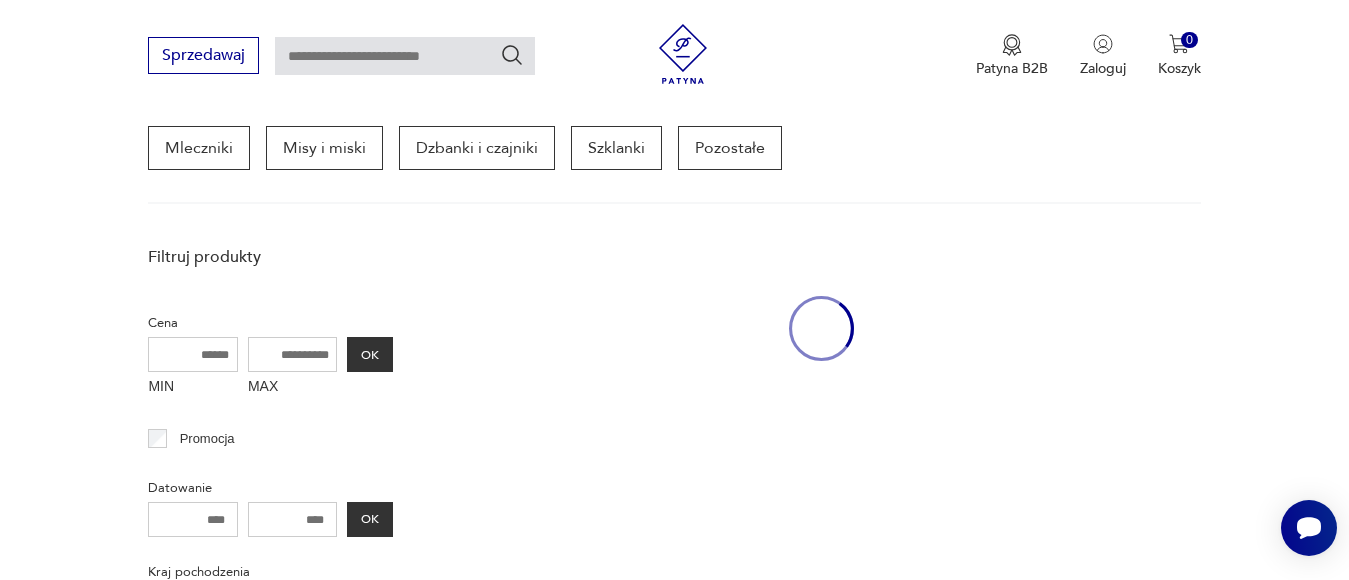 scroll, scrollTop: 531, scrollLeft: 0, axis: vertical 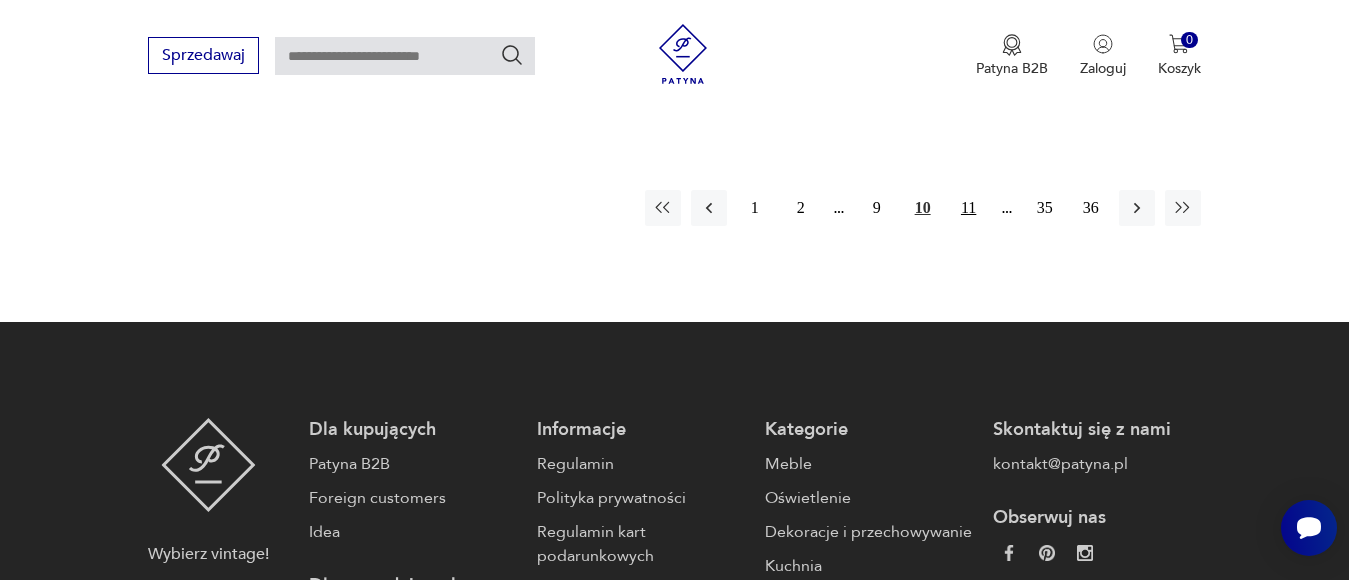 click on "11" at bounding box center [969, 208] 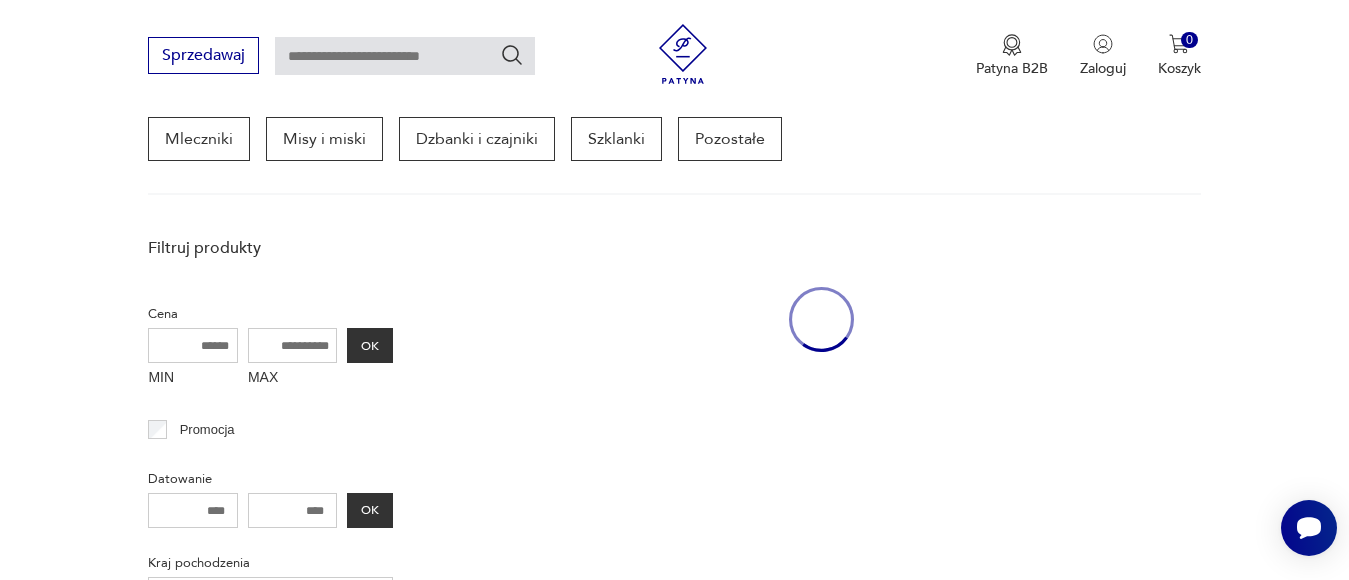 scroll, scrollTop: 531, scrollLeft: 0, axis: vertical 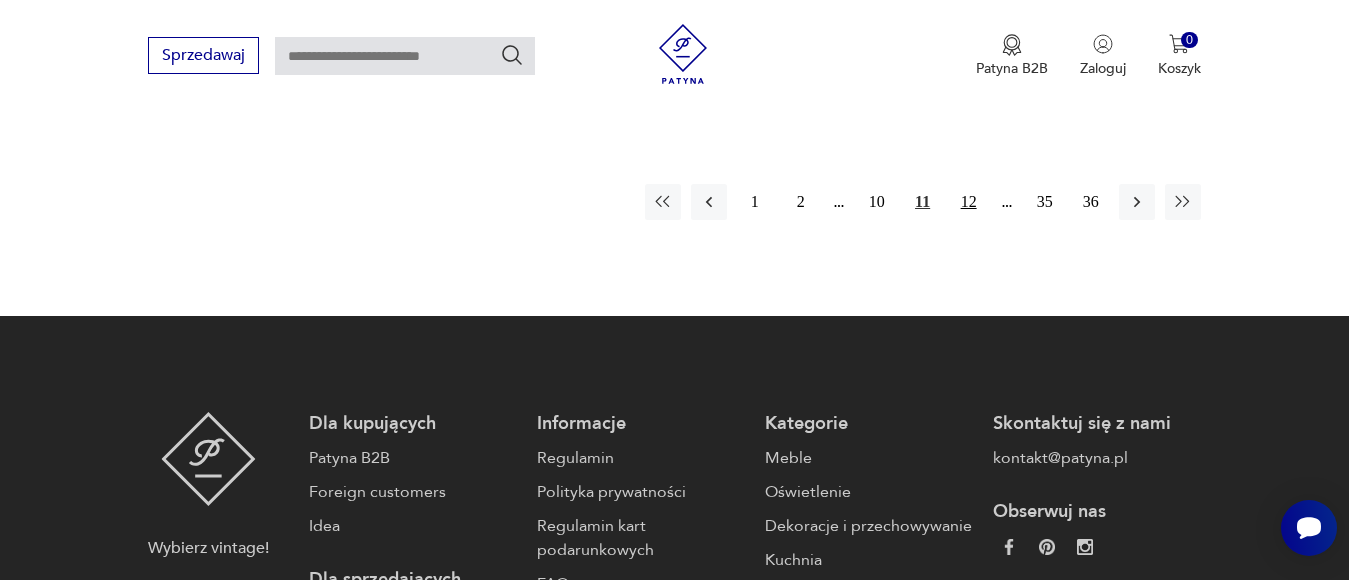 click on "12" at bounding box center (969, 202) 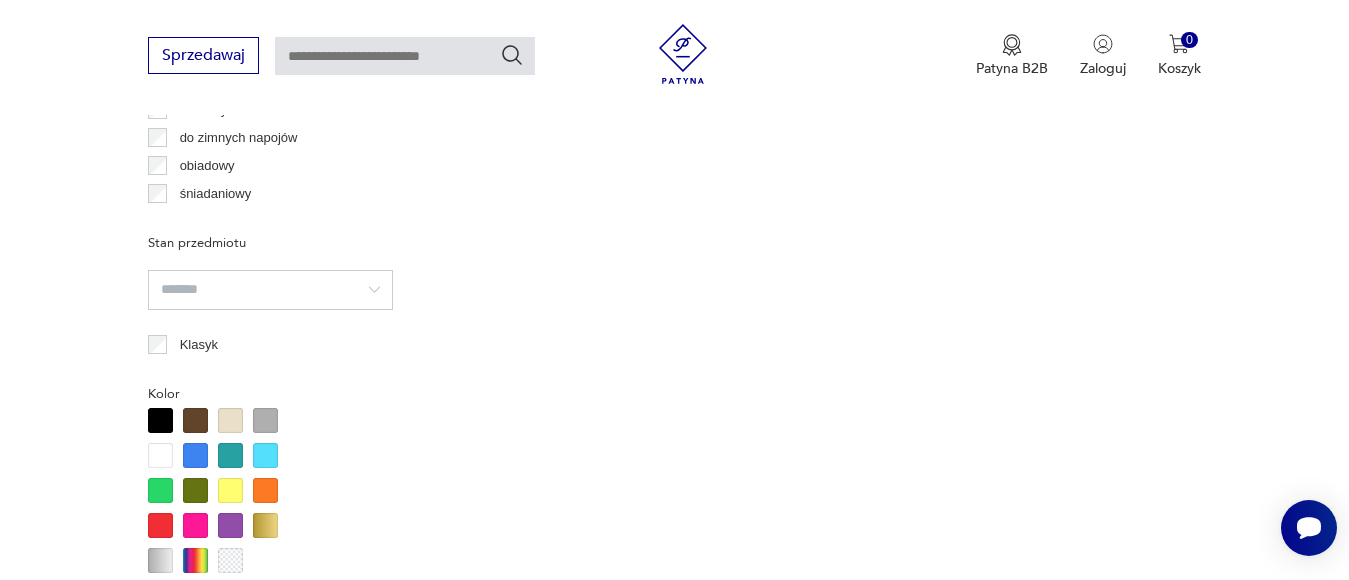 scroll, scrollTop: 531, scrollLeft: 0, axis: vertical 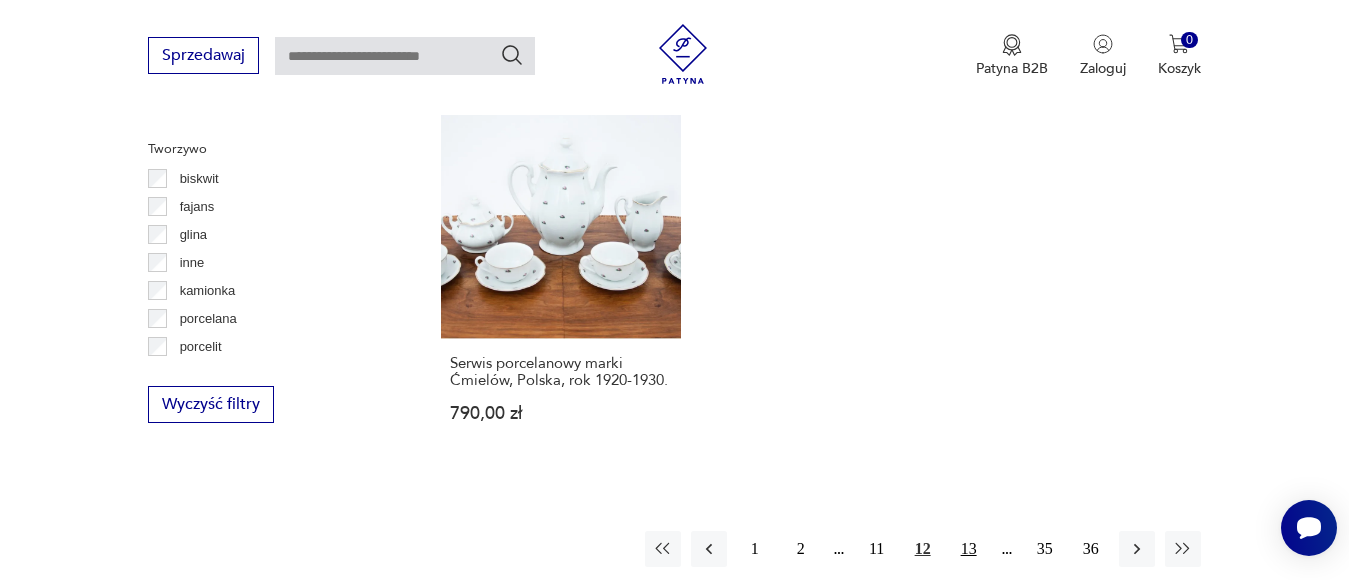 click on "13" at bounding box center (969, 549) 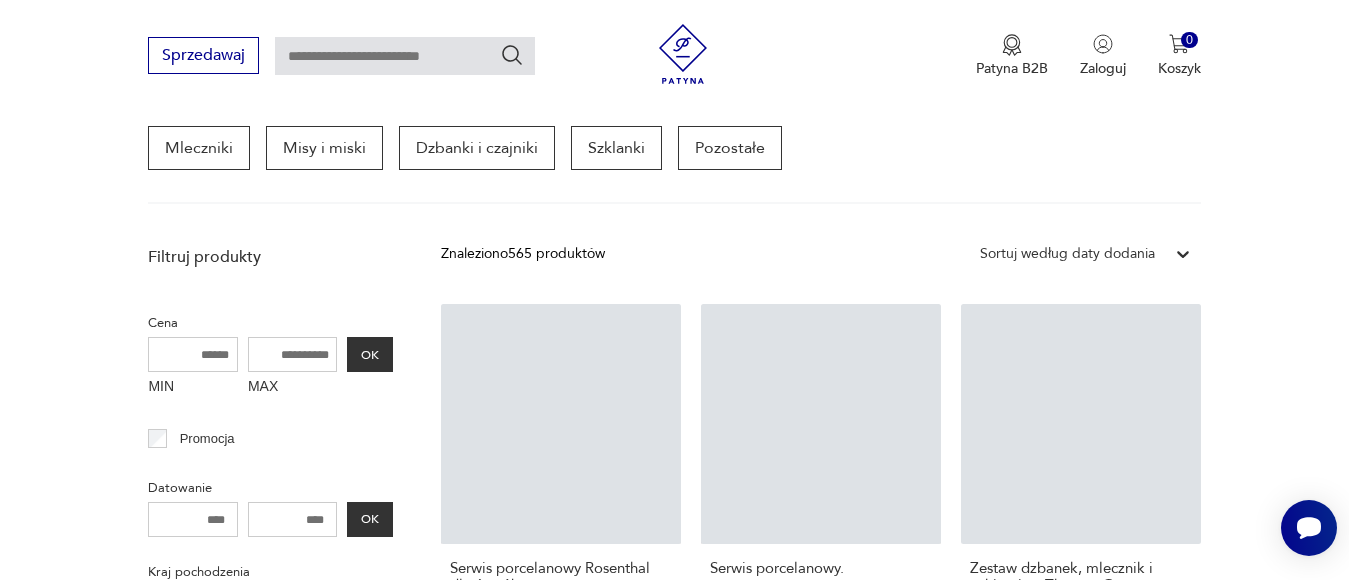 scroll, scrollTop: 531, scrollLeft: 0, axis: vertical 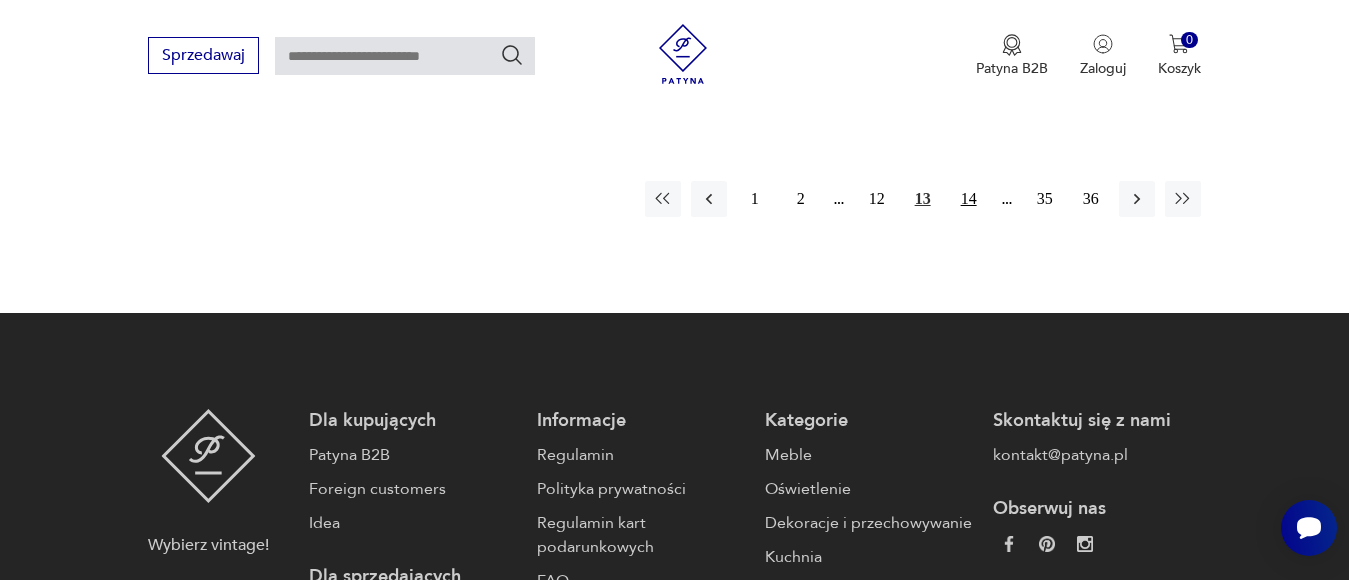 click on "14" at bounding box center [969, 199] 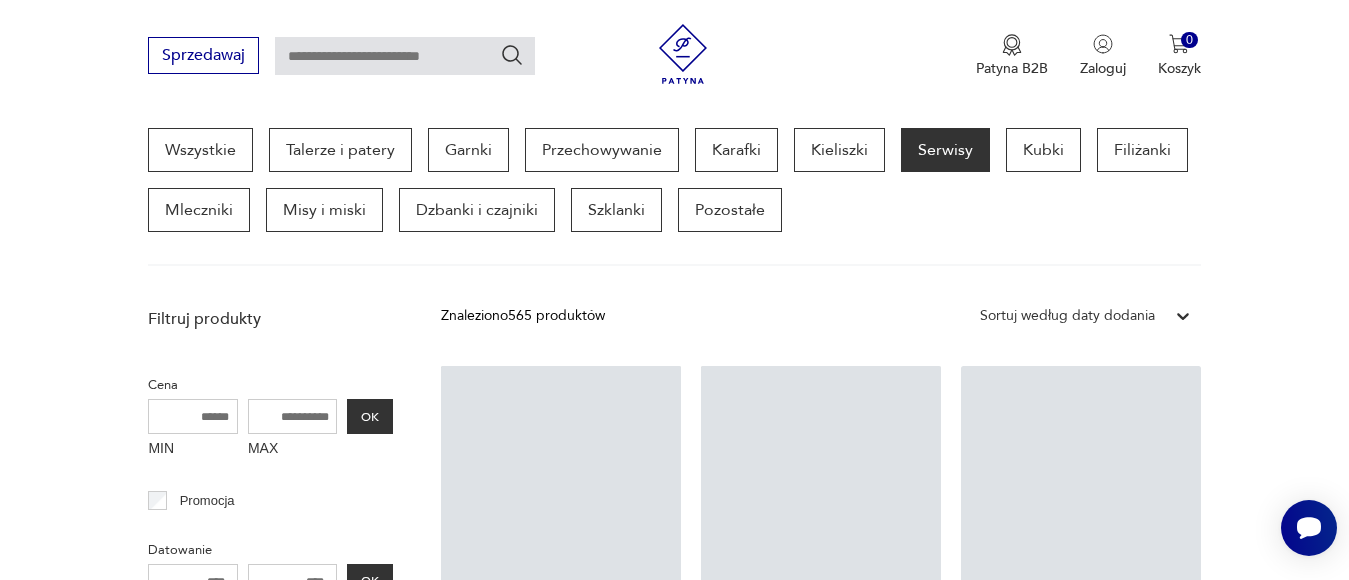 scroll, scrollTop: 531, scrollLeft: 0, axis: vertical 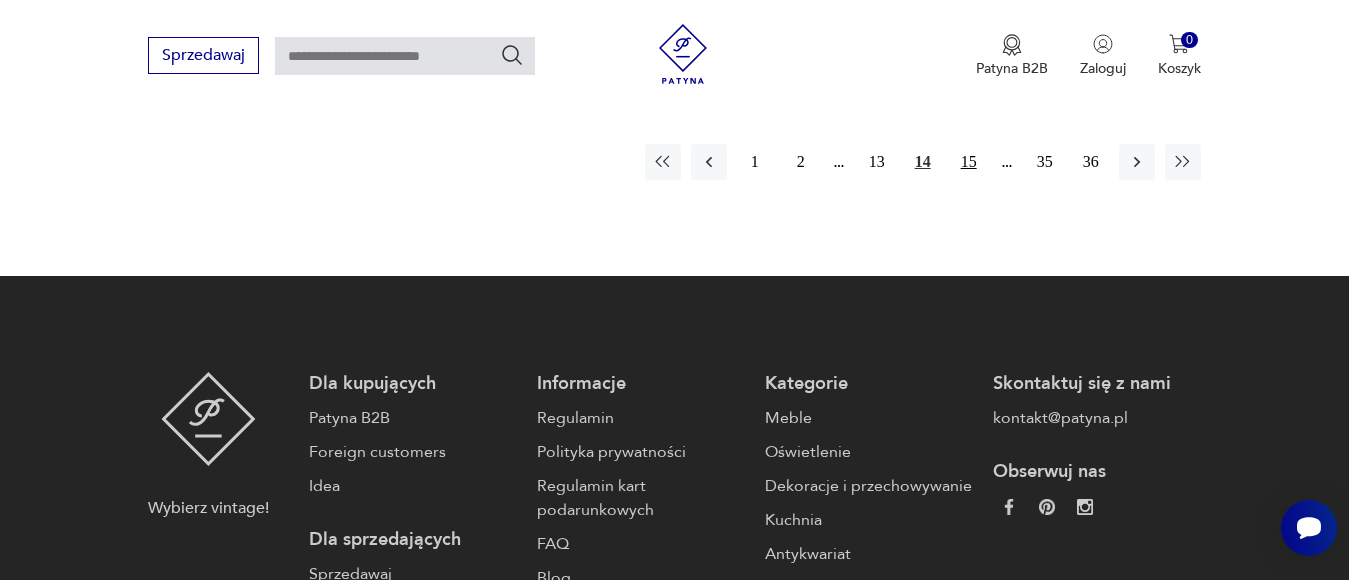 click on "15" at bounding box center (969, 162) 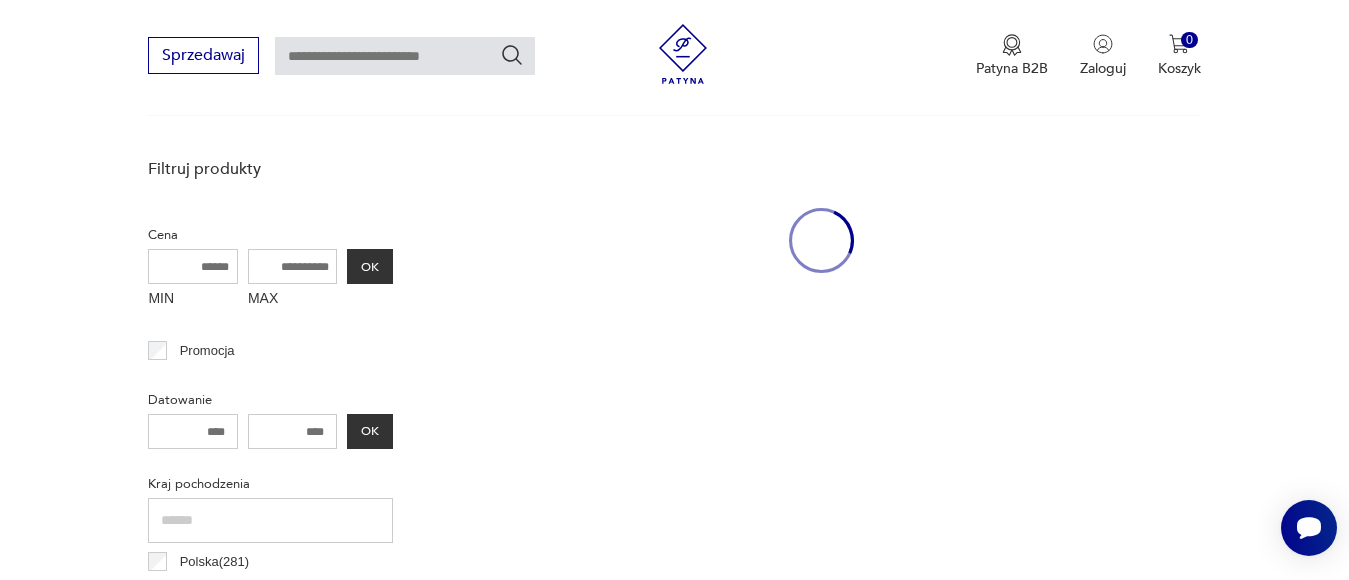 scroll, scrollTop: 531, scrollLeft: 0, axis: vertical 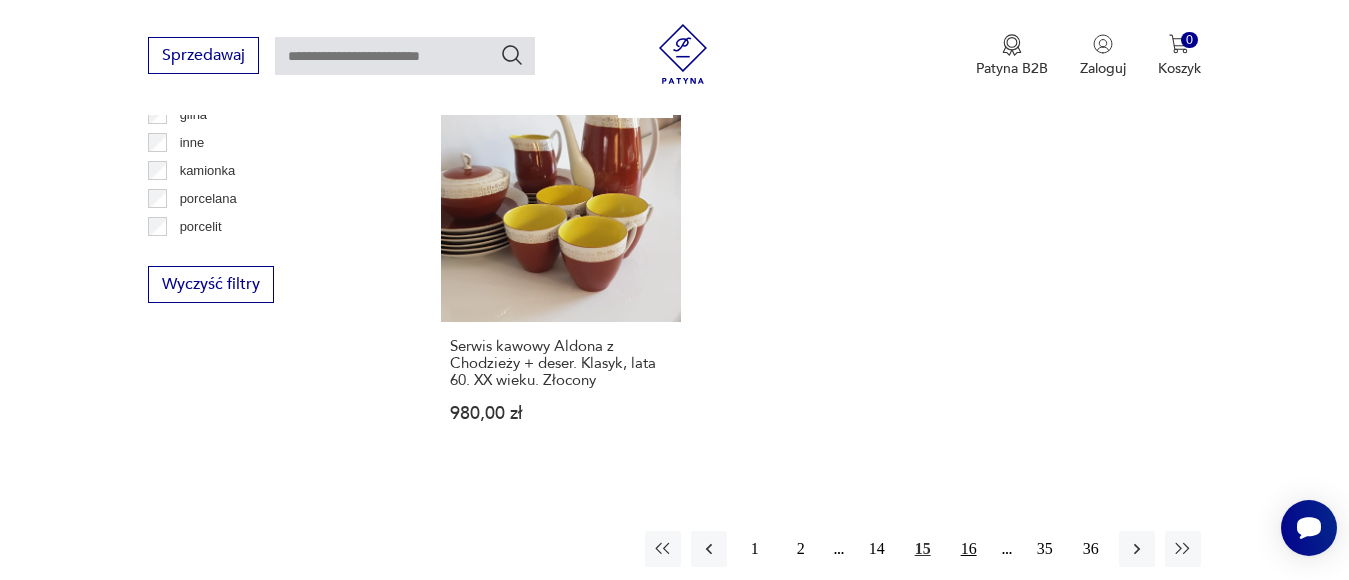 click on "16" at bounding box center (969, 549) 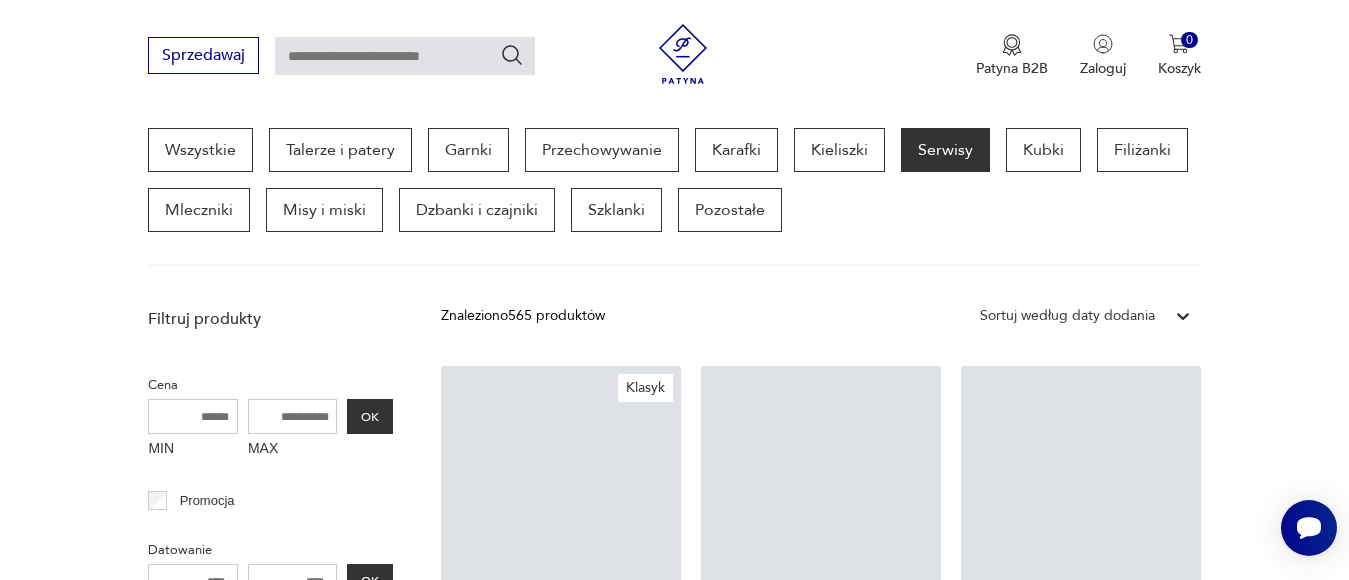 scroll, scrollTop: 531, scrollLeft: 0, axis: vertical 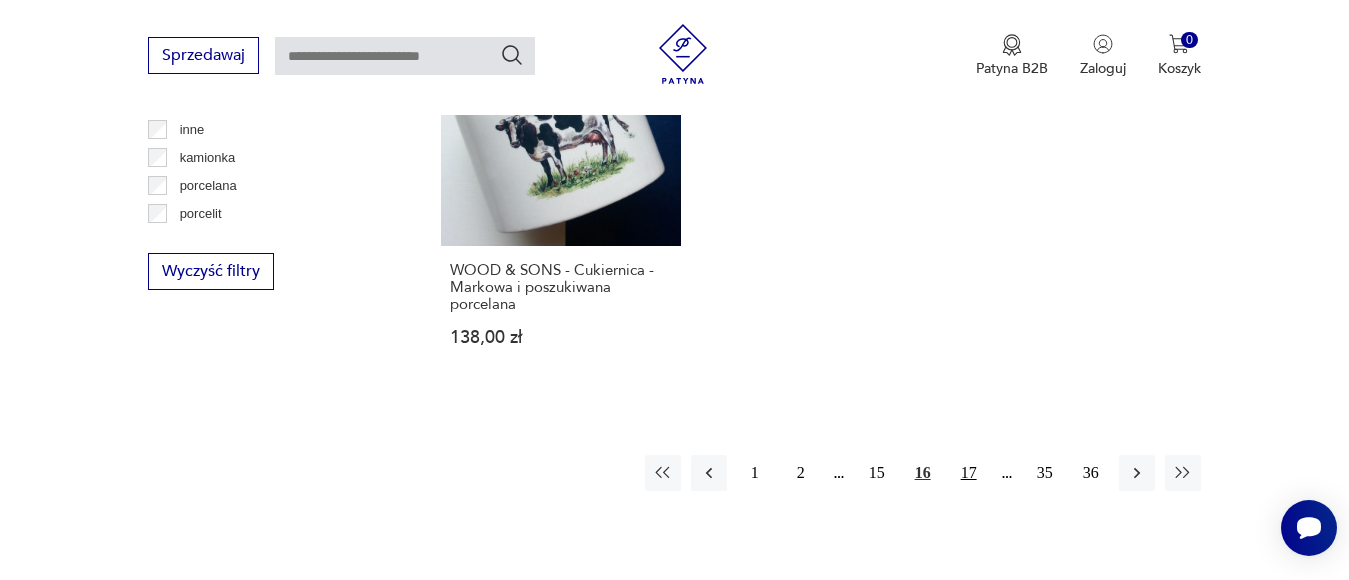 click on "17" at bounding box center [969, 473] 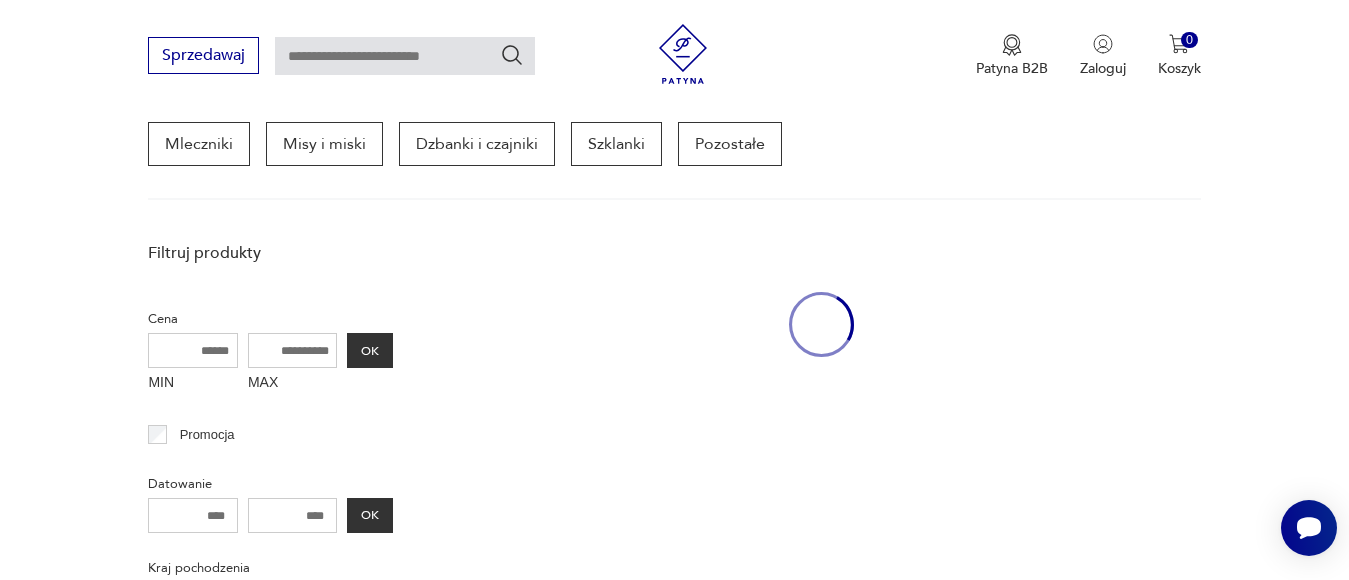 scroll, scrollTop: 531, scrollLeft: 0, axis: vertical 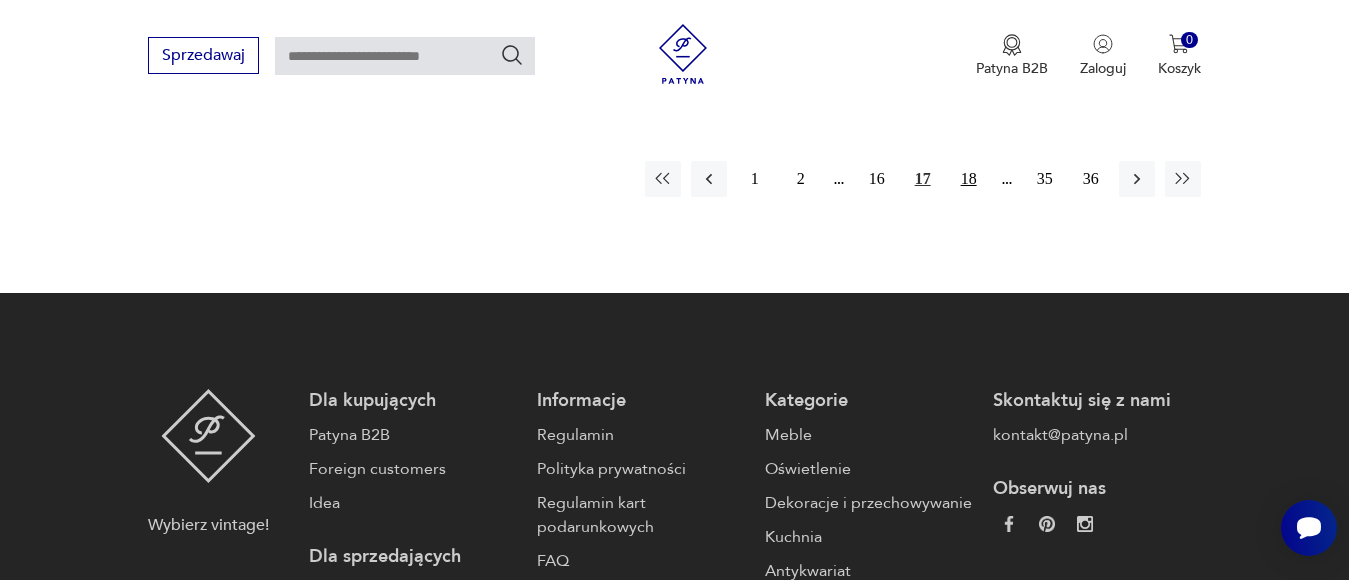 click on "18" at bounding box center (969, 179) 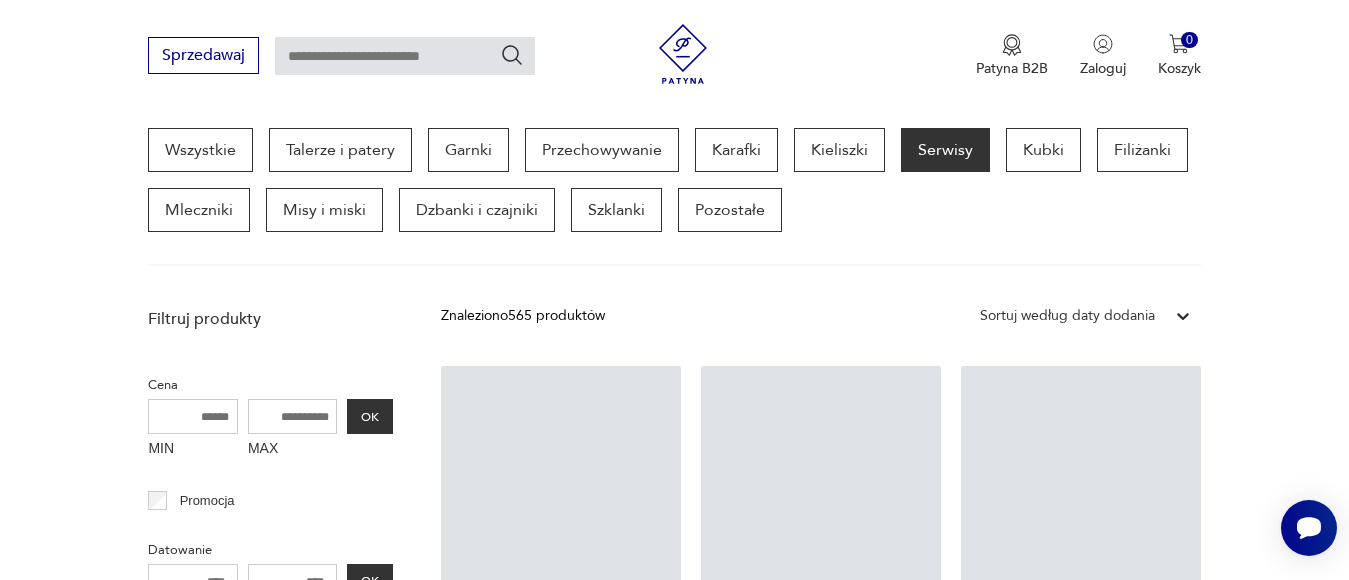 scroll, scrollTop: 531, scrollLeft: 0, axis: vertical 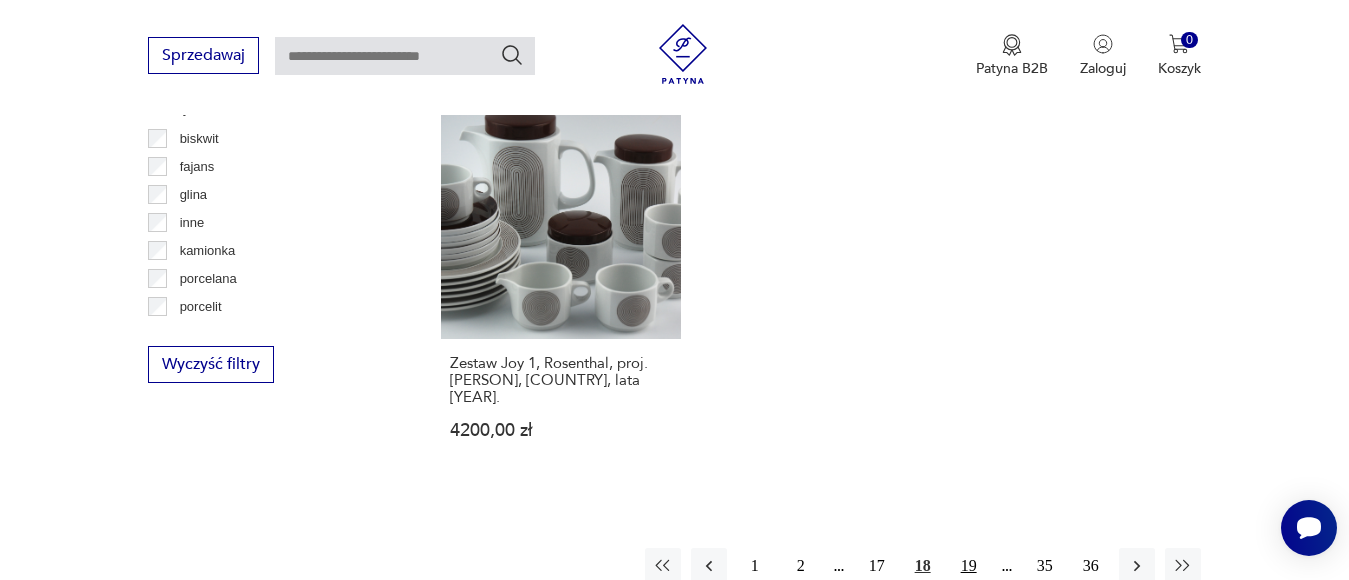 click on "19" at bounding box center [969, 566] 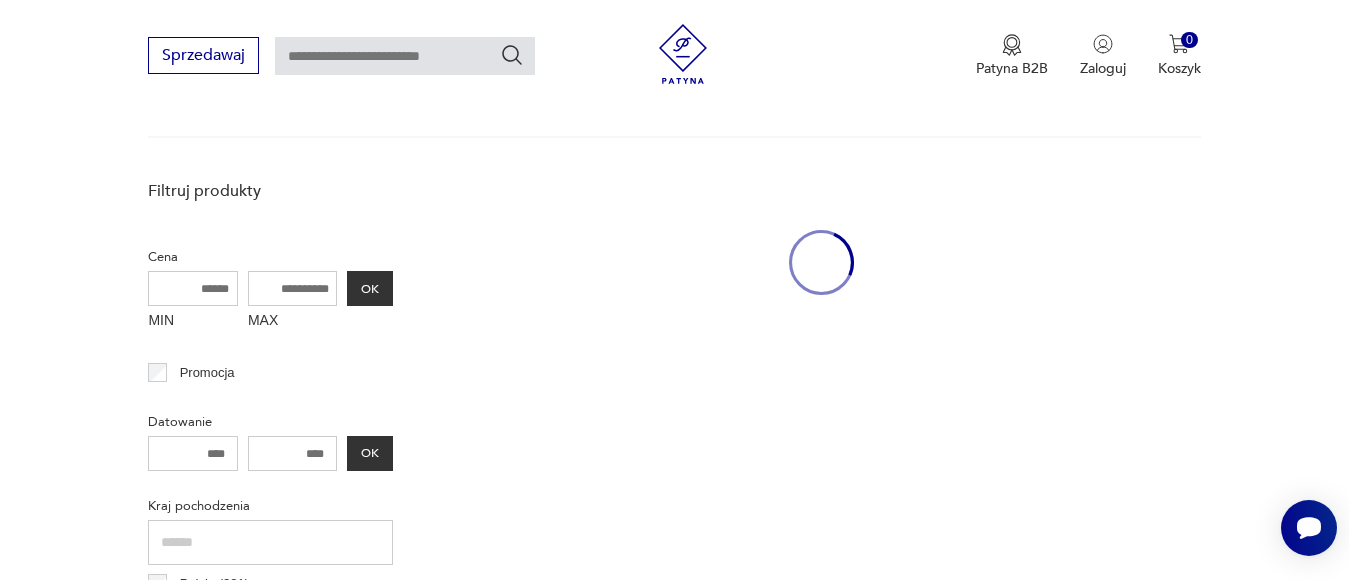 scroll, scrollTop: 531, scrollLeft: 0, axis: vertical 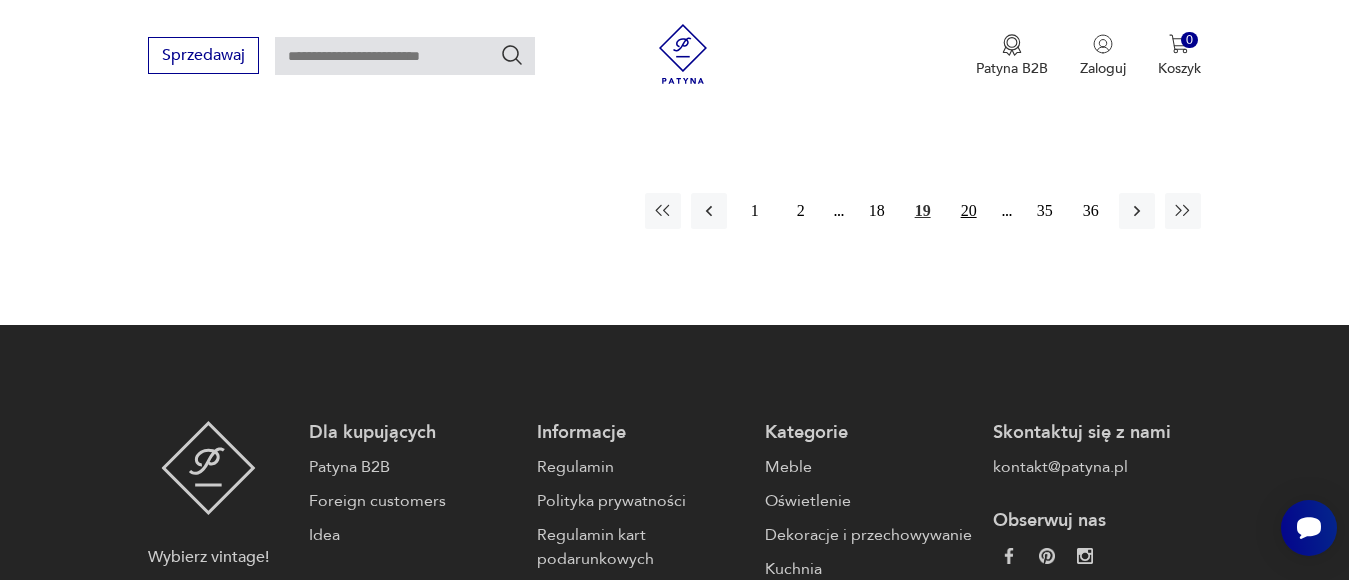 click on "20" at bounding box center [969, 211] 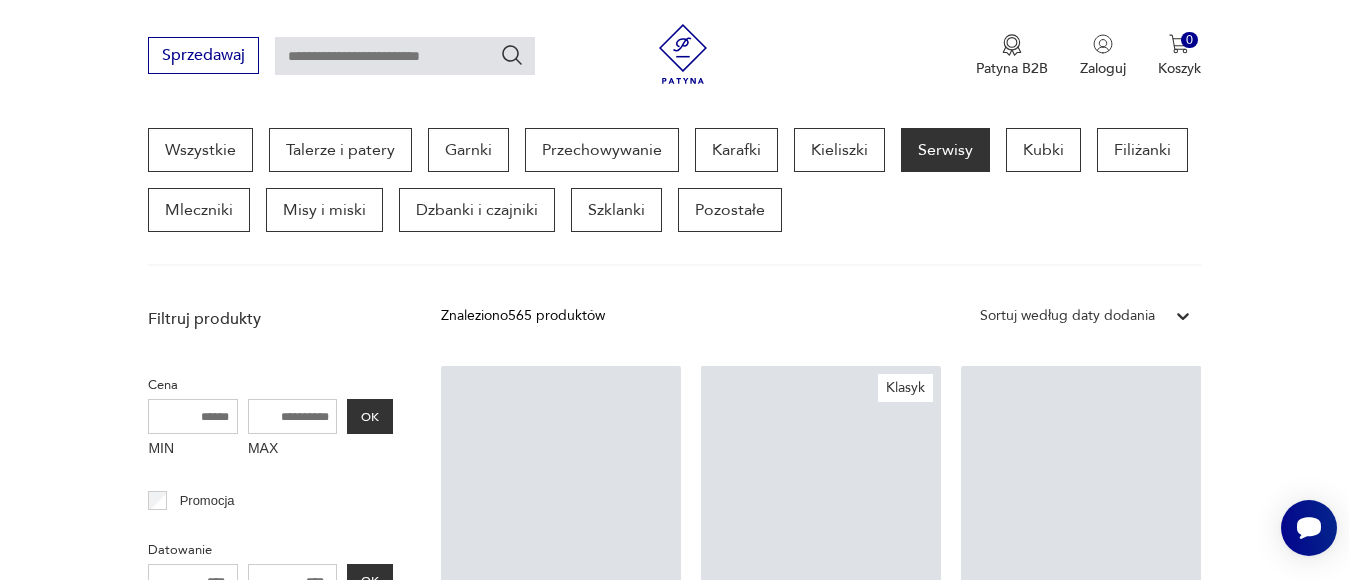 scroll, scrollTop: 531, scrollLeft: 0, axis: vertical 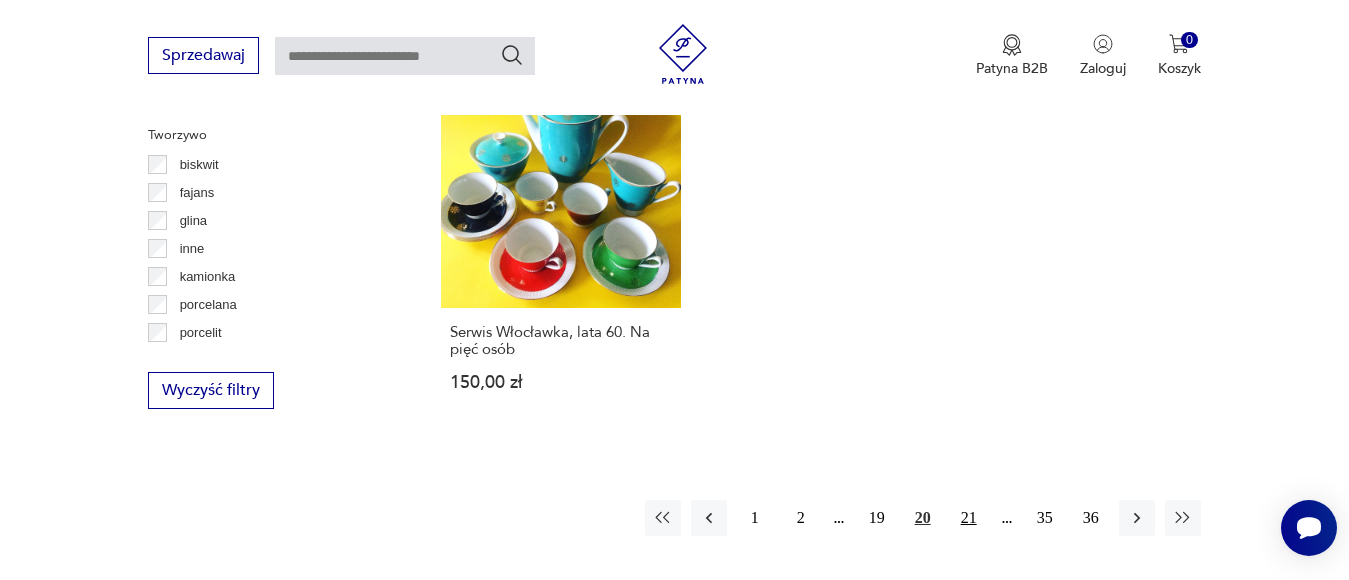 click on "21" at bounding box center [969, 518] 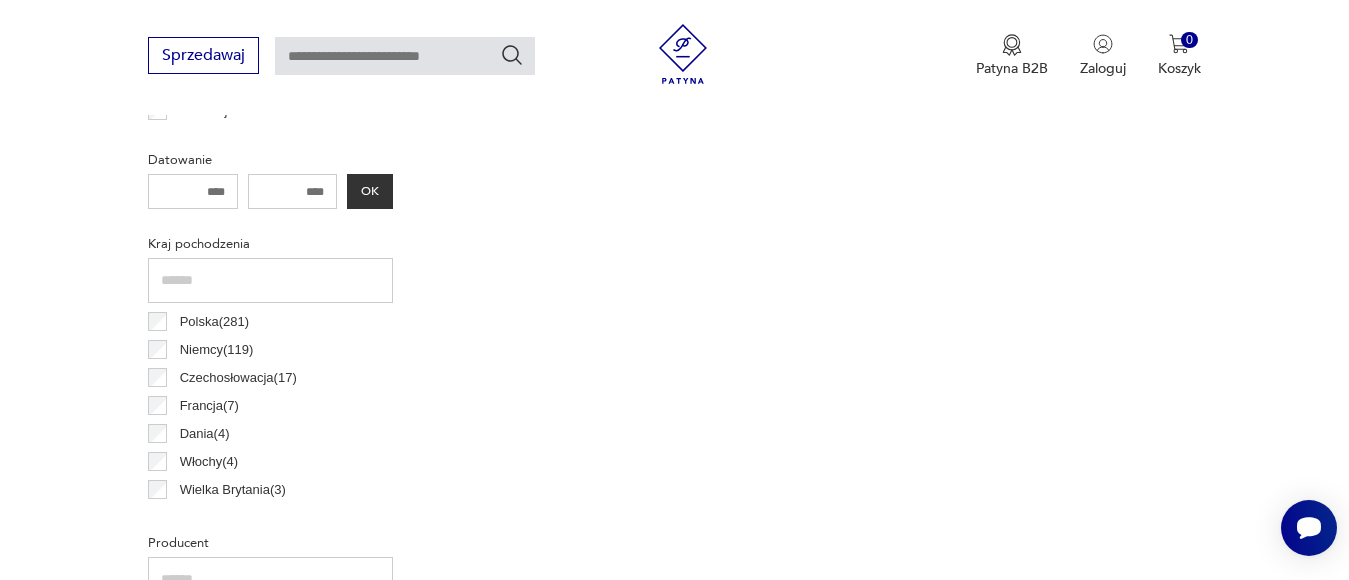 scroll, scrollTop: 531, scrollLeft: 0, axis: vertical 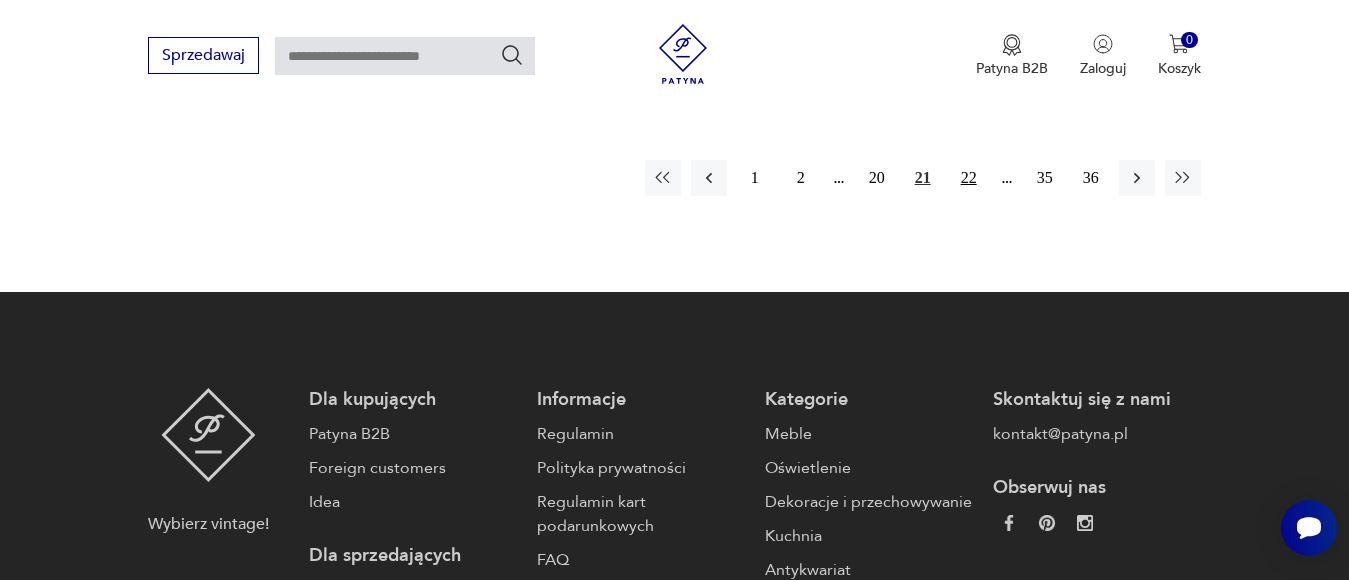 click on "22" at bounding box center (969, 178) 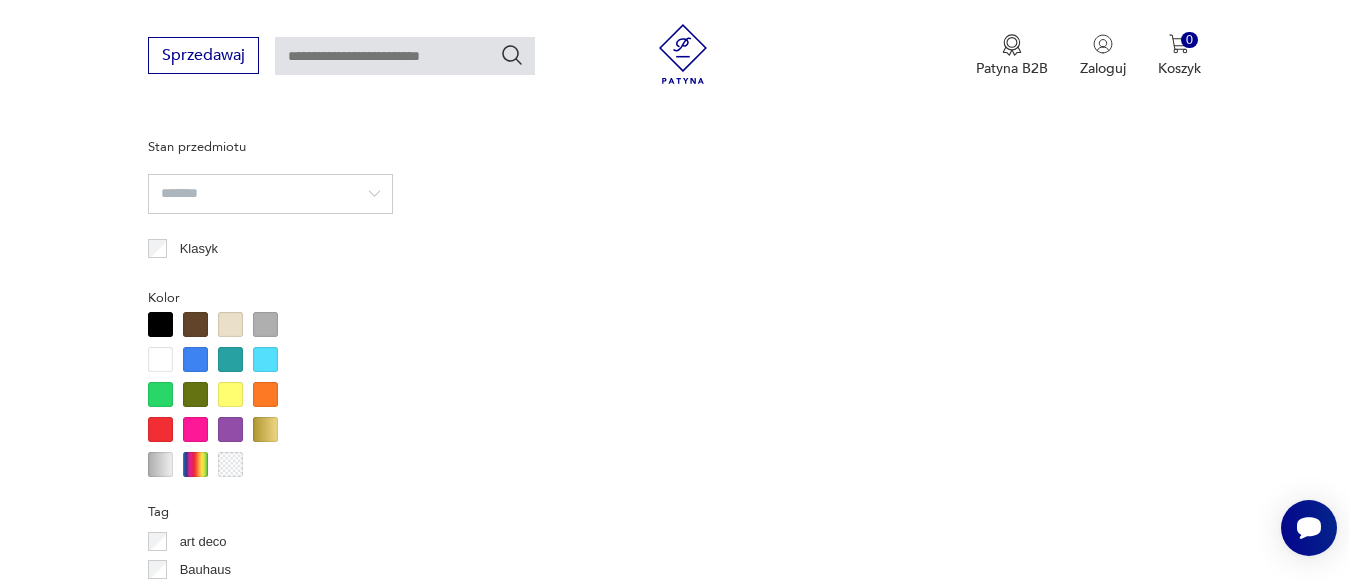 scroll, scrollTop: 531, scrollLeft: 0, axis: vertical 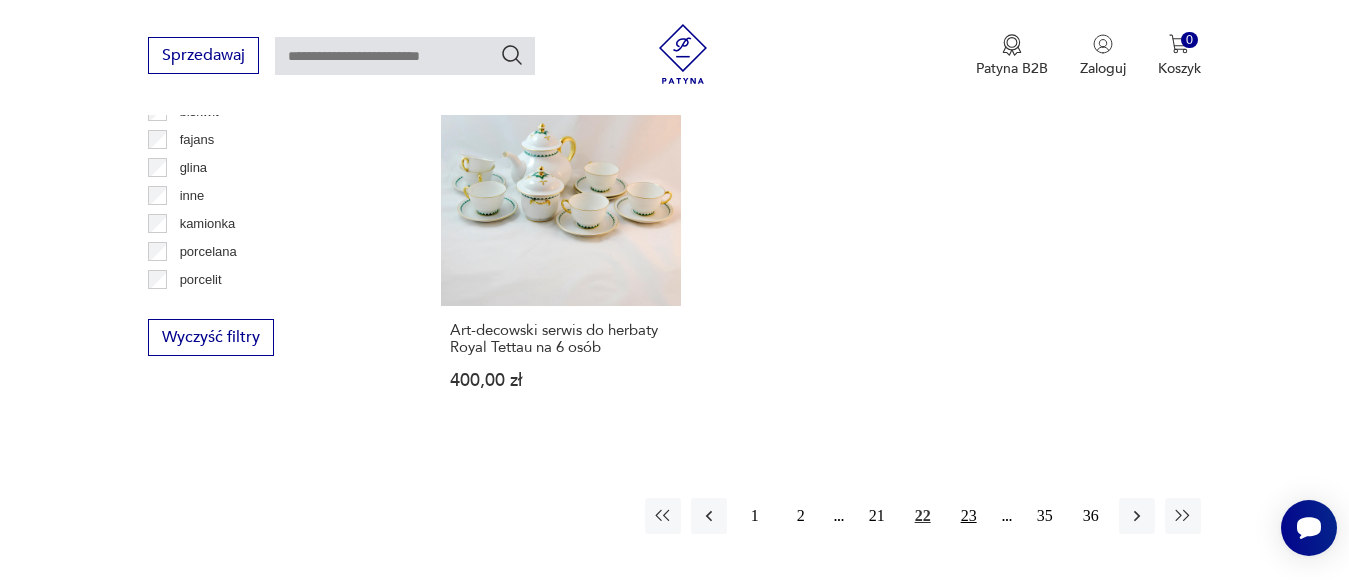 click on "23" at bounding box center [969, 516] 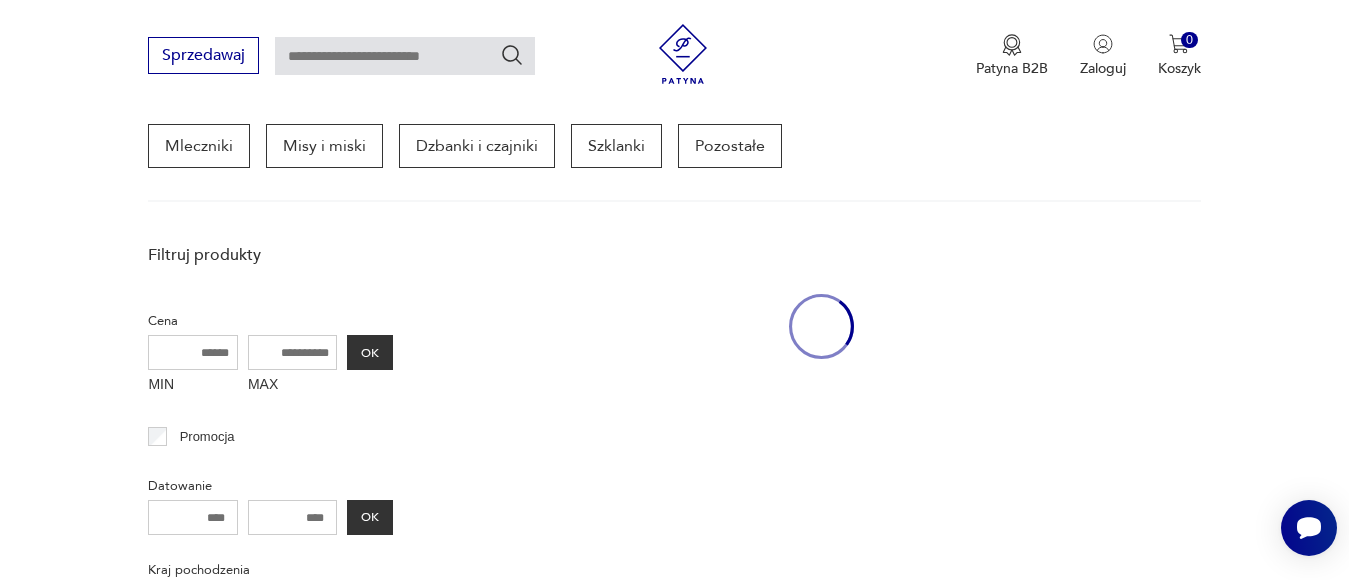 scroll, scrollTop: 531, scrollLeft: 0, axis: vertical 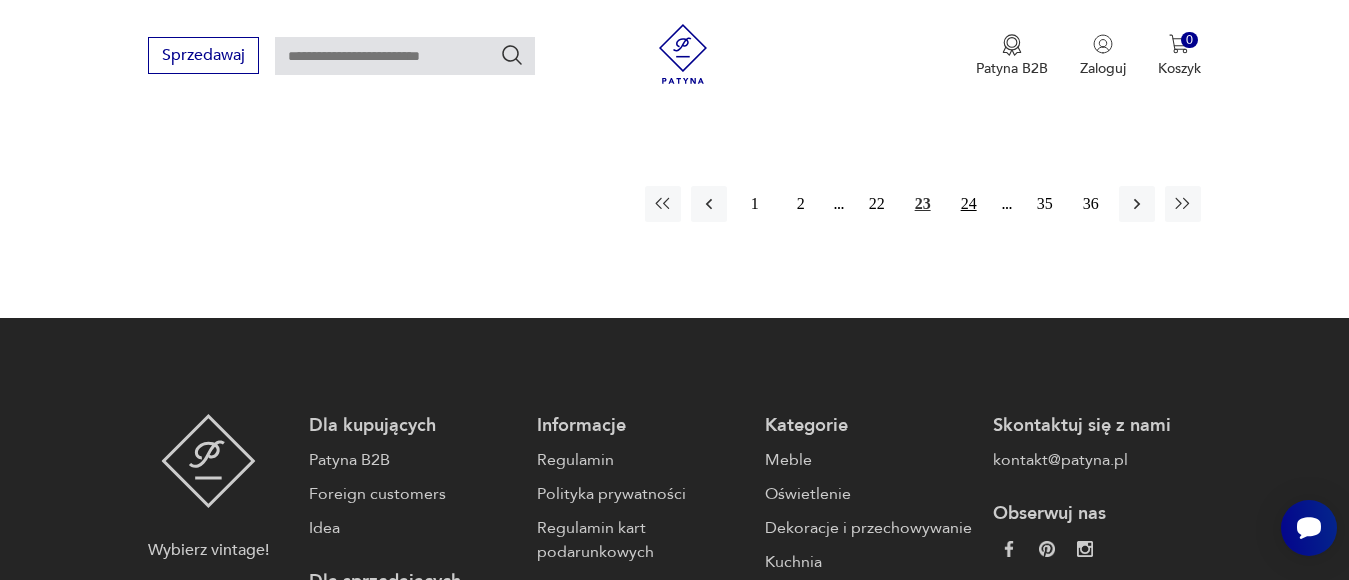 click on "24" at bounding box center [969, 204] 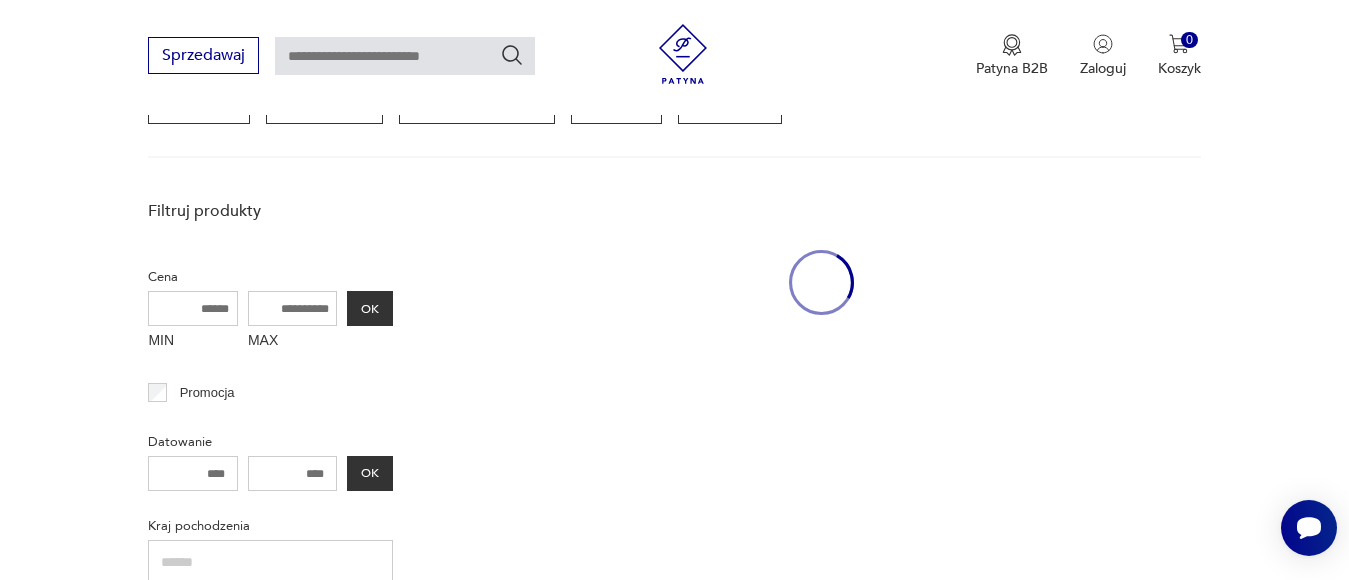 scroll, scrollTop: 531, scrollLeft: 0, axis: vertical 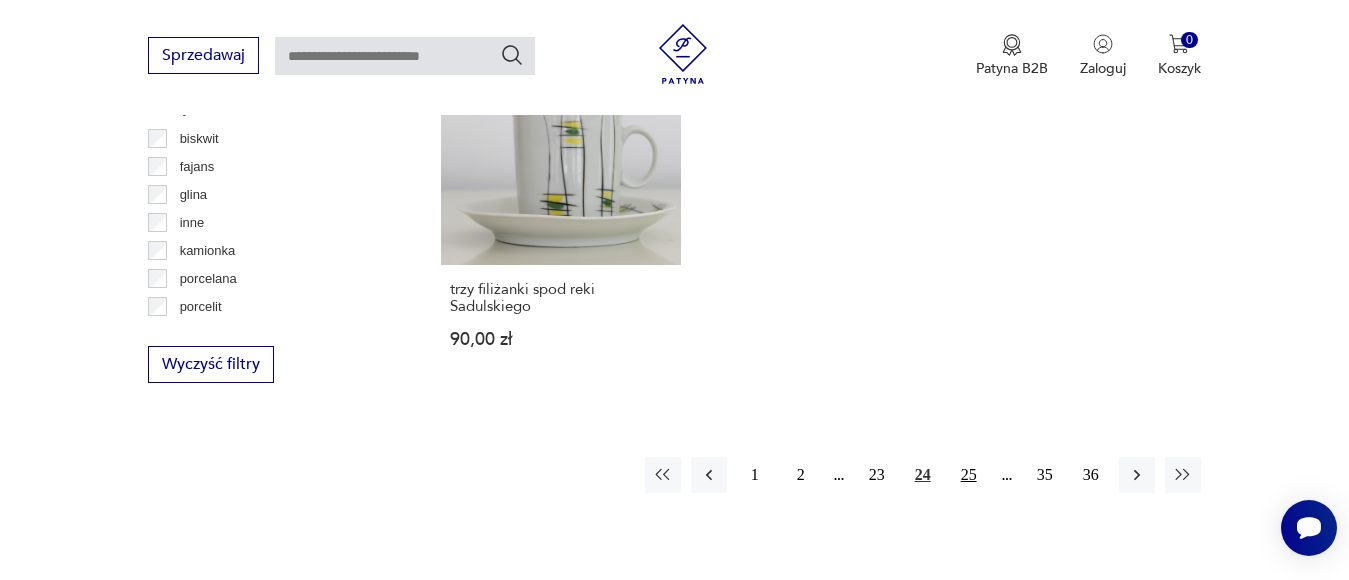 click on "25" at bounding box center (969, 475) 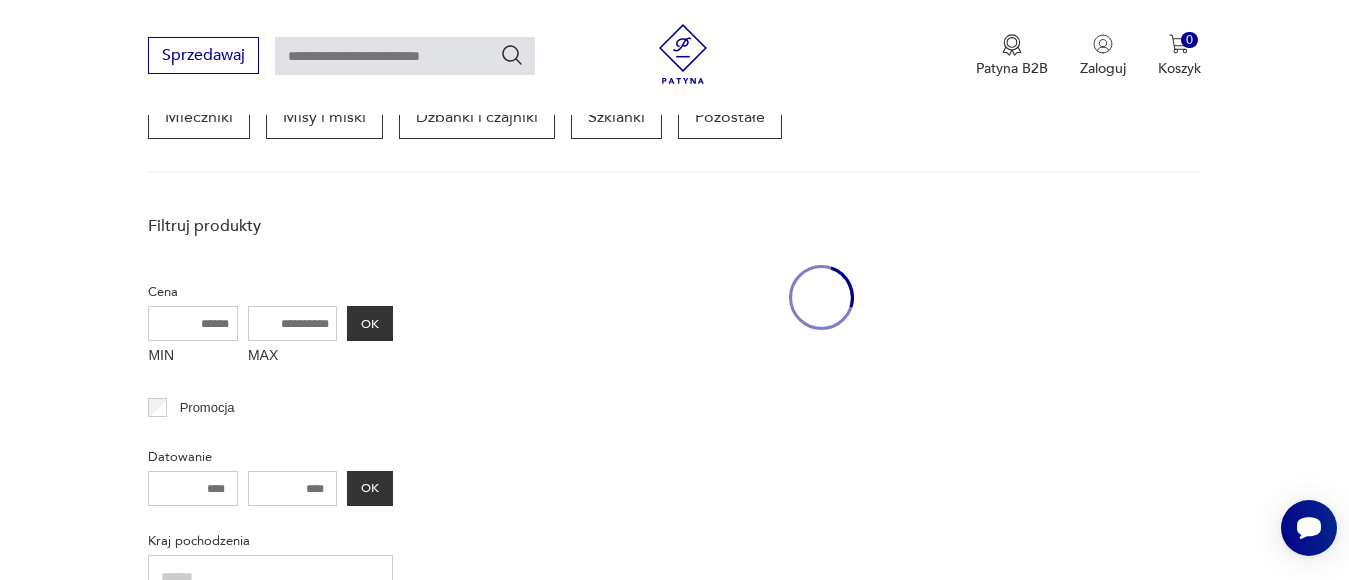 scroll, scrollTop: 531, scrollLeft: 0, axis: vertical 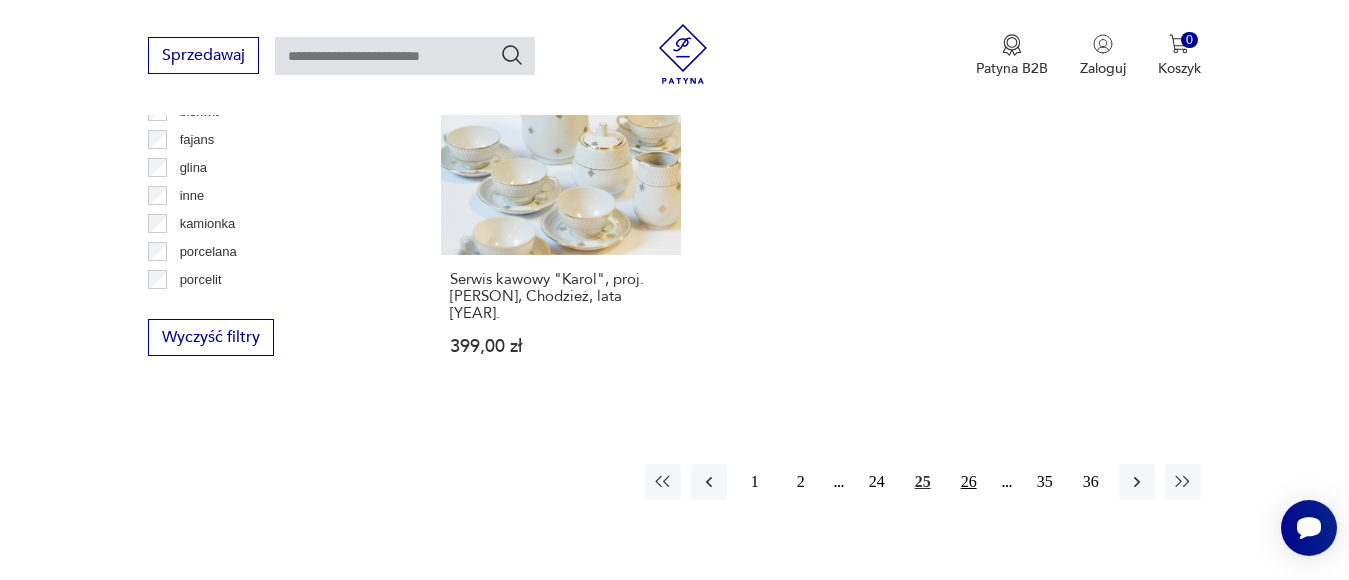 click on "26" at bounding box center (969, 482) 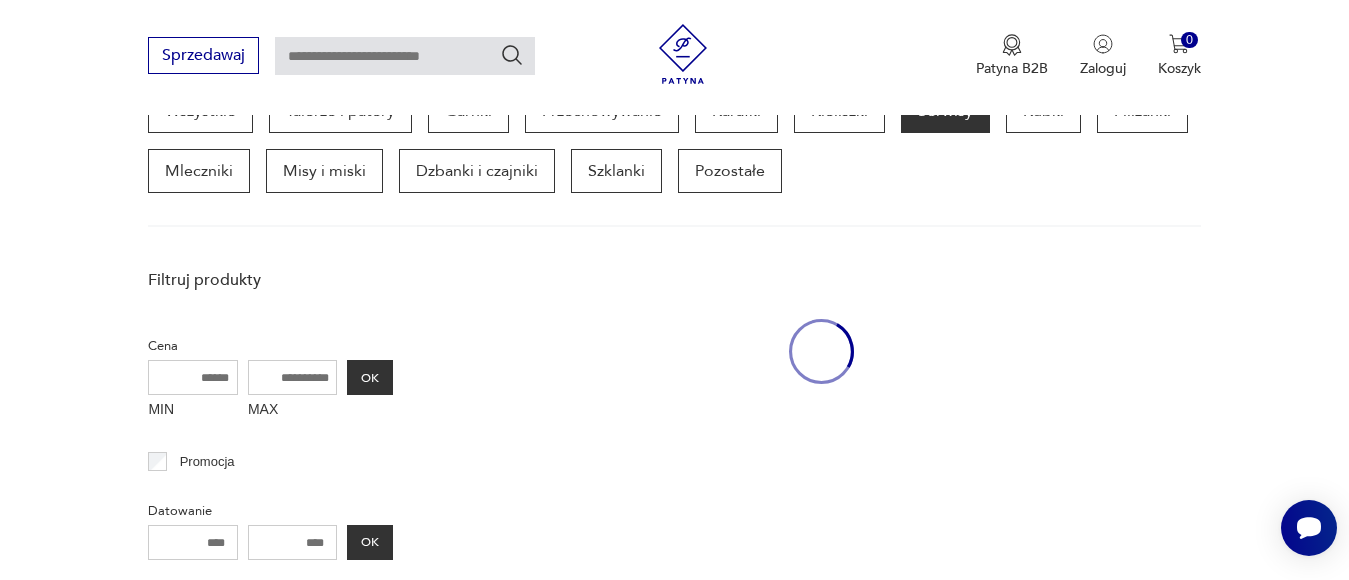 scroll, scrollTop: 531, scrollLeft: 0, axis: vertical 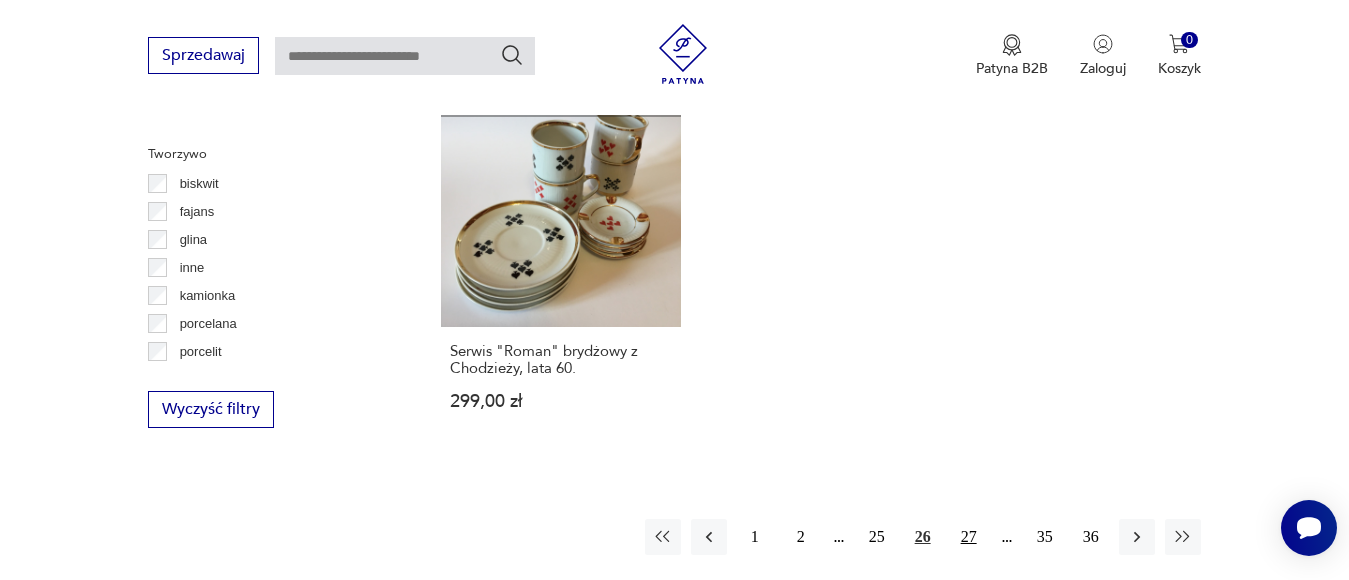 click on "27" at bounding box center [969, 537] 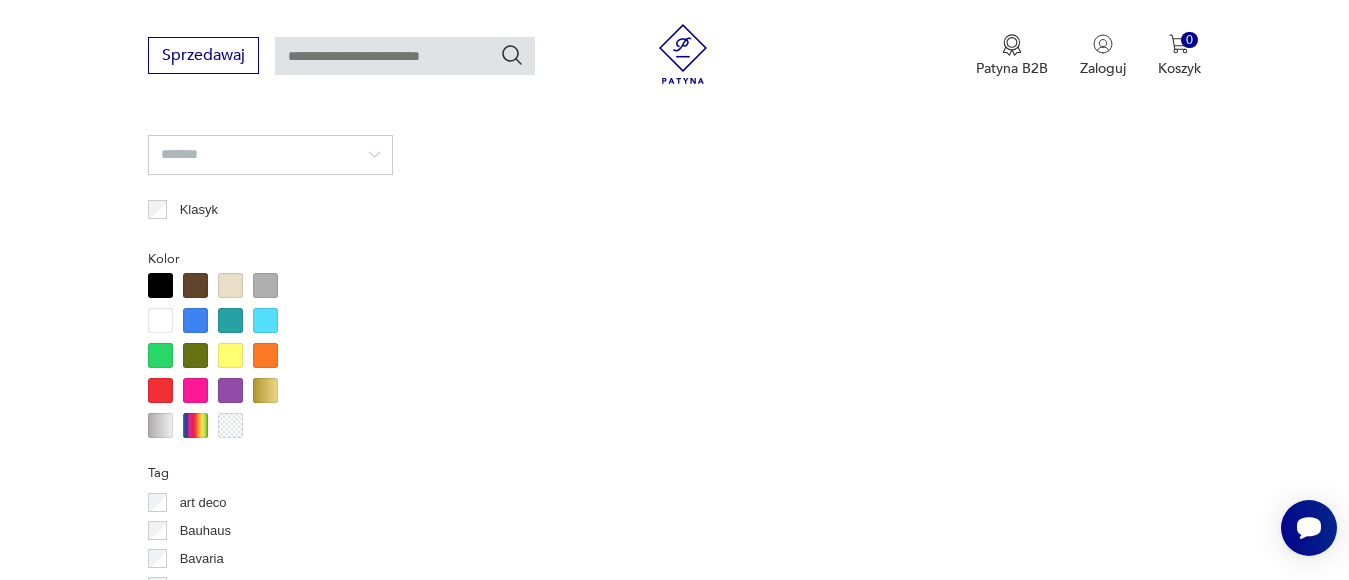 scroll, scrollTop: 531, scrollLeft: 0, axis: vertical 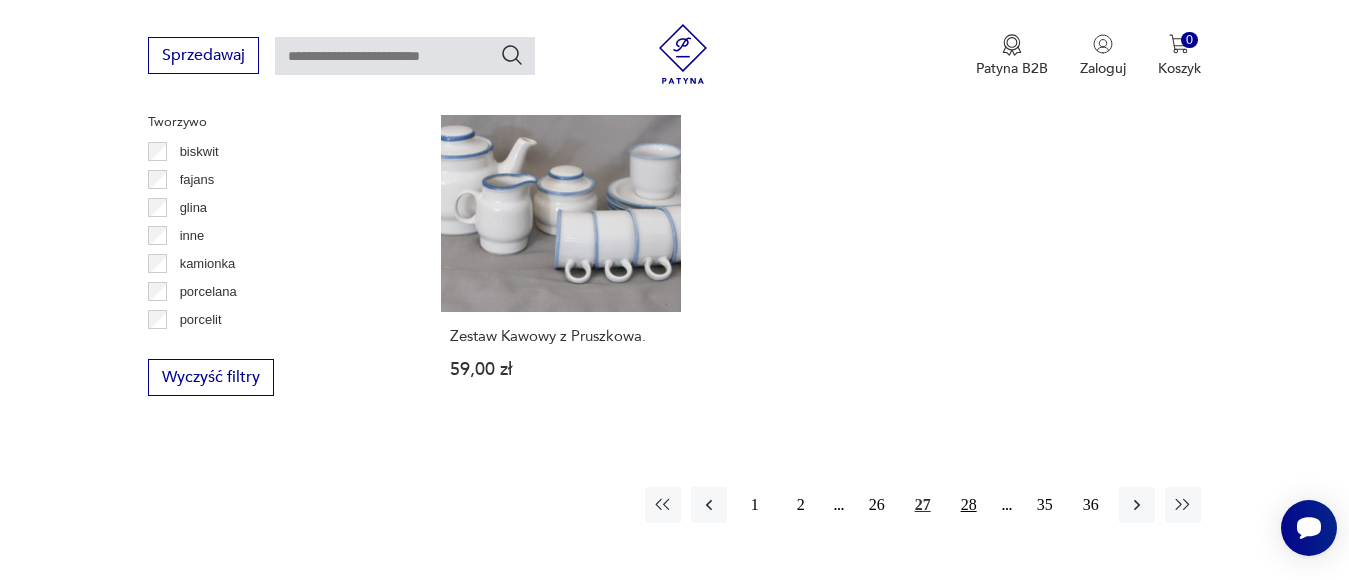 click on "28" at bounding box center (969, 505) 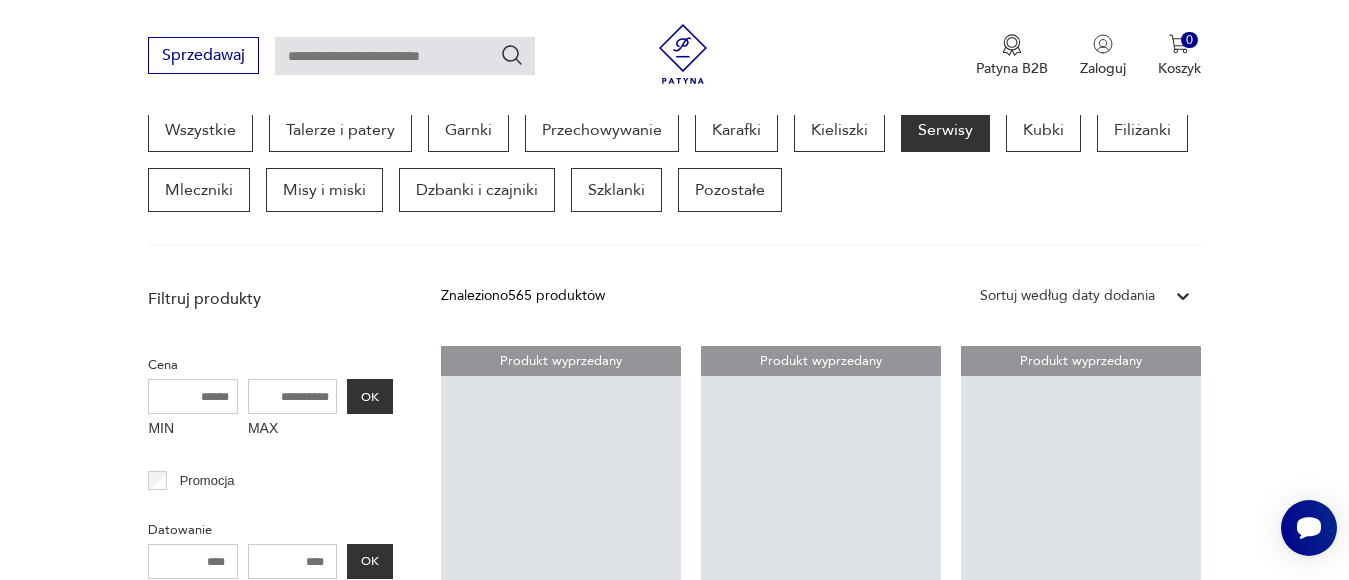 scroll, scrollTop: 531, scrollLeft: 0, axis: vertical 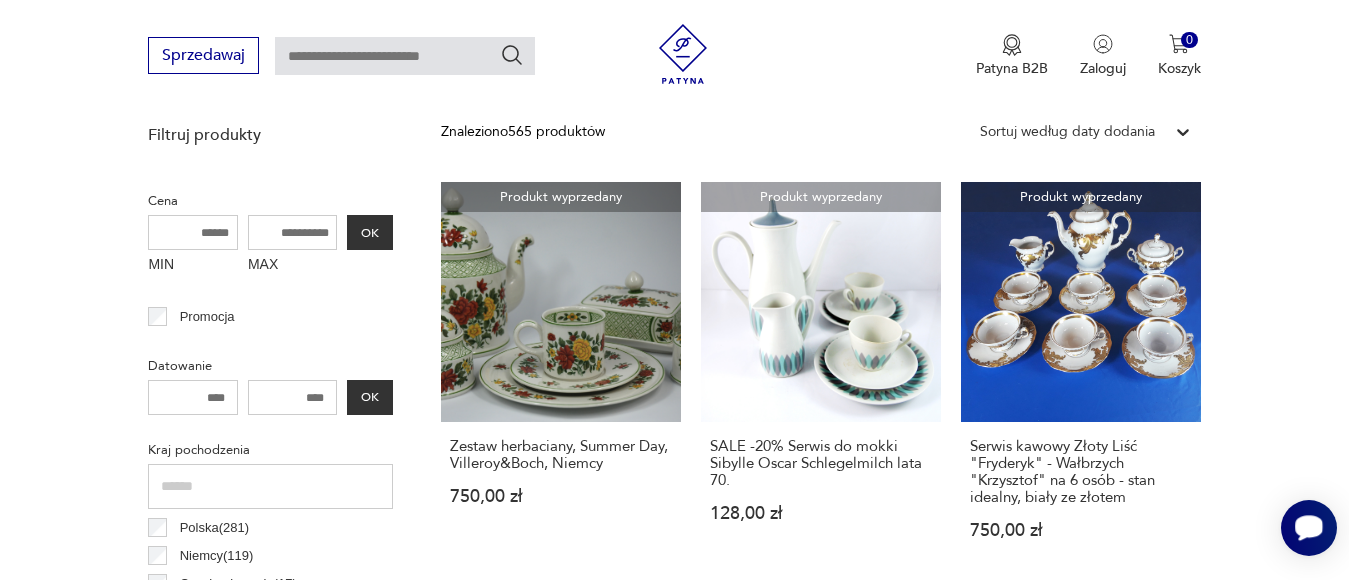 click at bounding box center [1309, 528] 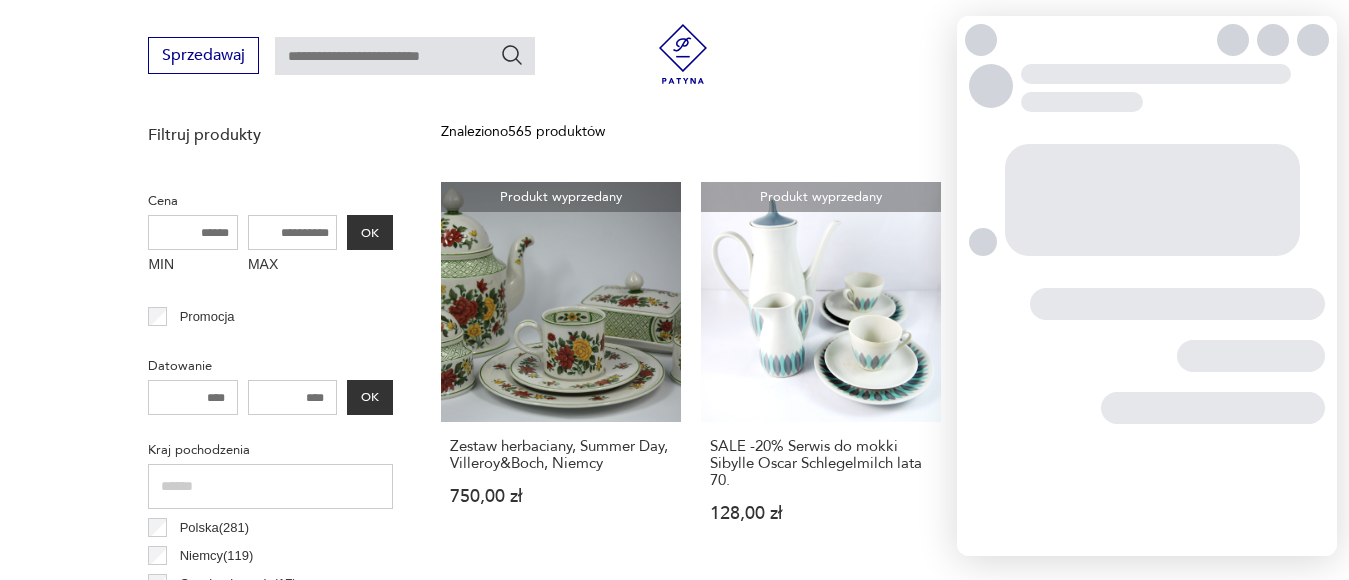 scroll, scrollTop: 0, scrollLeft: 0, axis: both 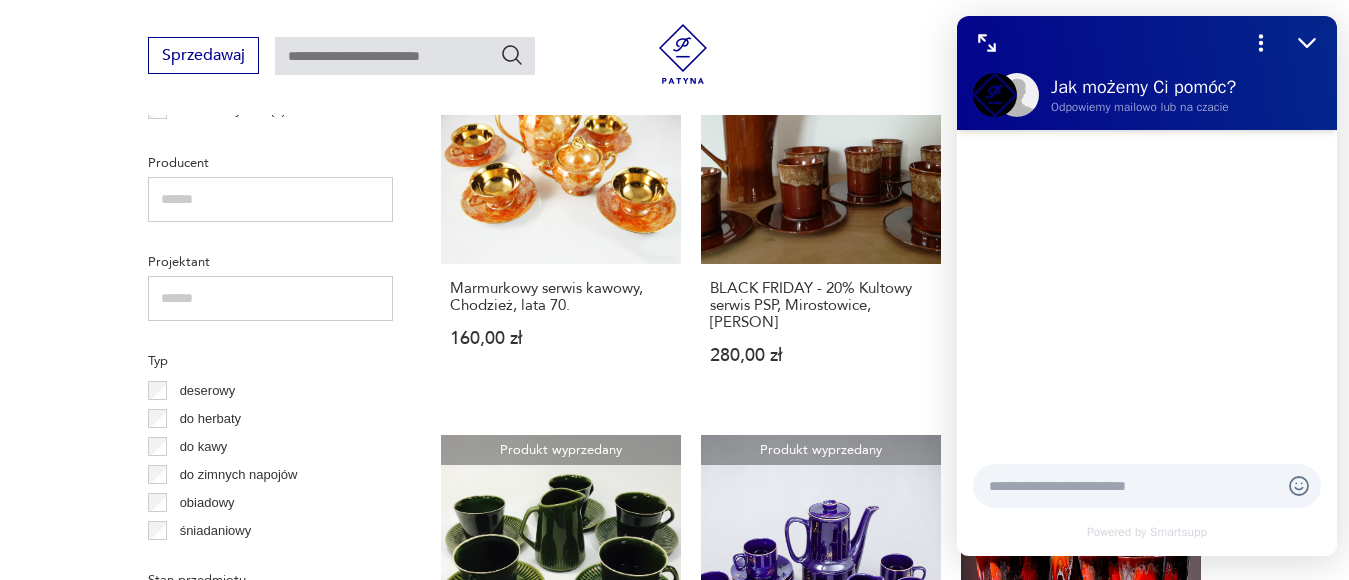 click on "Patyna B2B Zaloguj 0 Koszyk Twój koszyk ( 0 ) Brak produktów w koszyku IDŹ DO KOSZYKA" at bounding box center (926, 56) 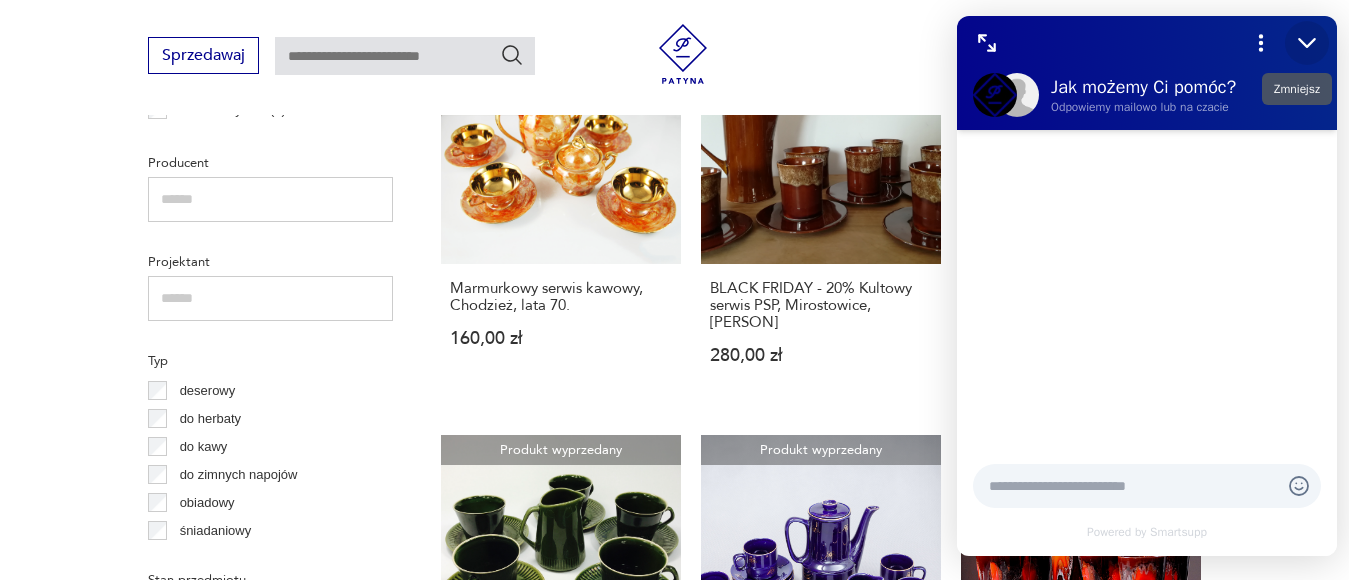 click 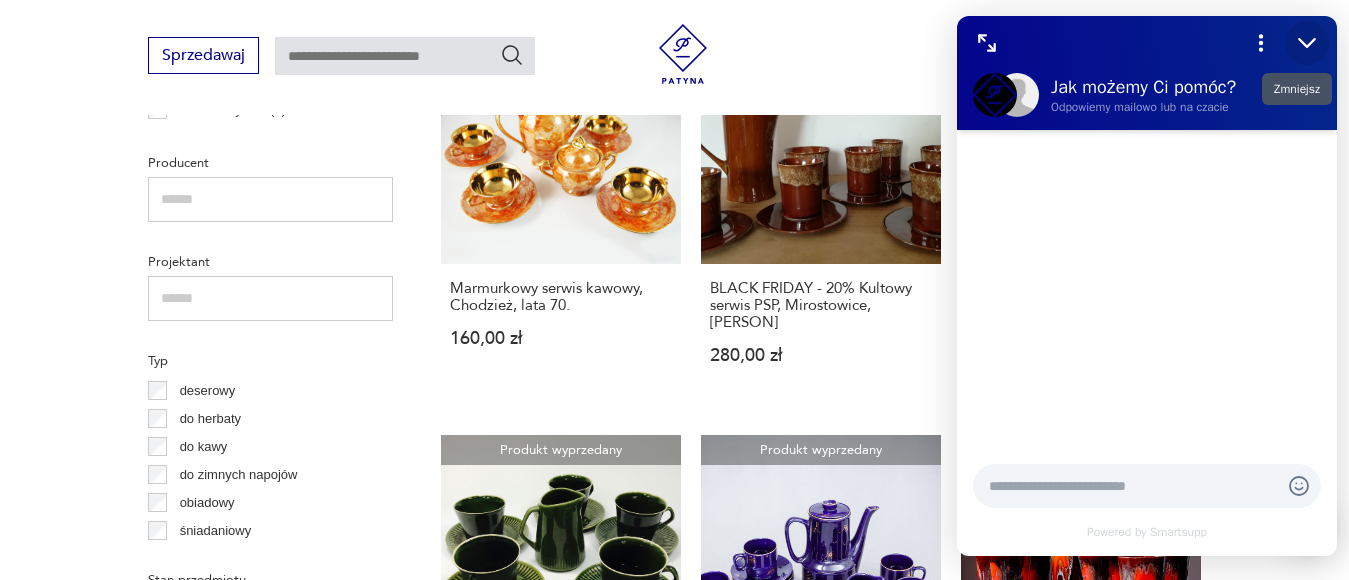scroll, scrollTop: 0, scrollLeft: 0, axis: both 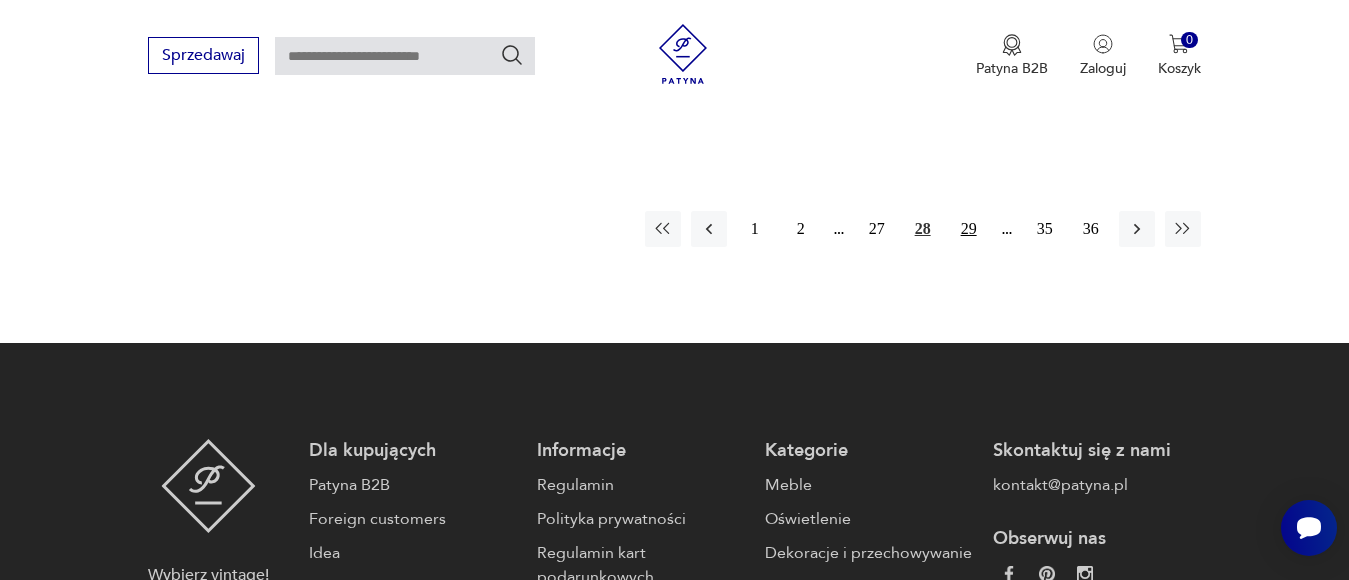 click on "29" at bounding box center (969, 229) 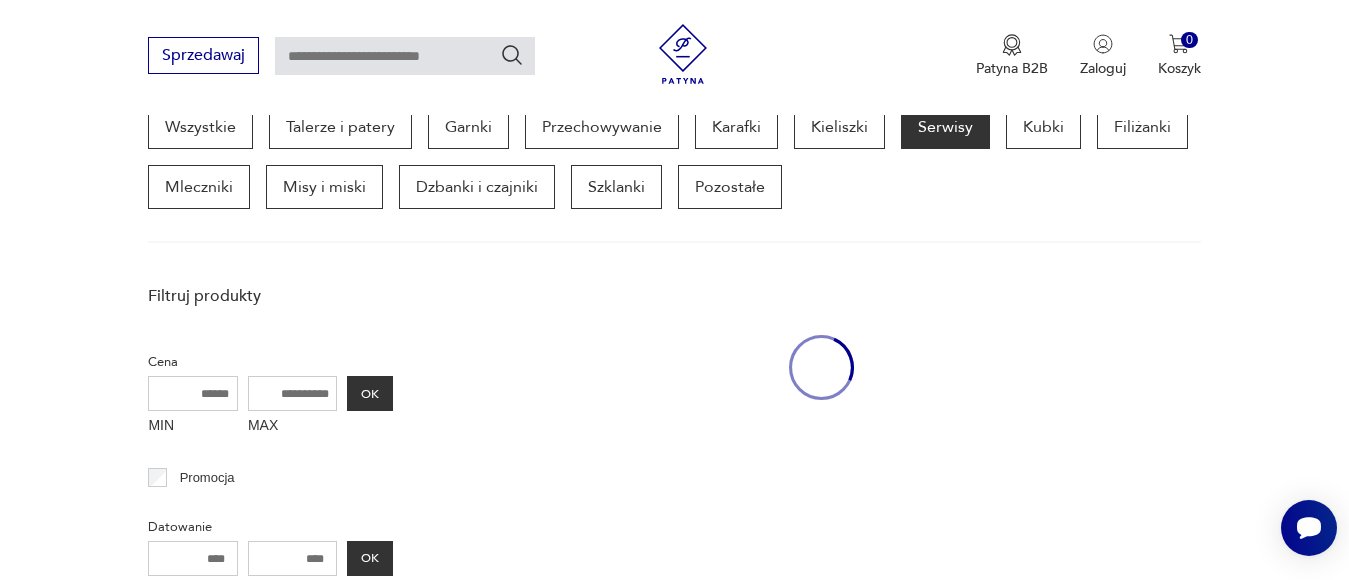 scroll, scrollTop: 531, scrollLeft: 0, axis: vertical 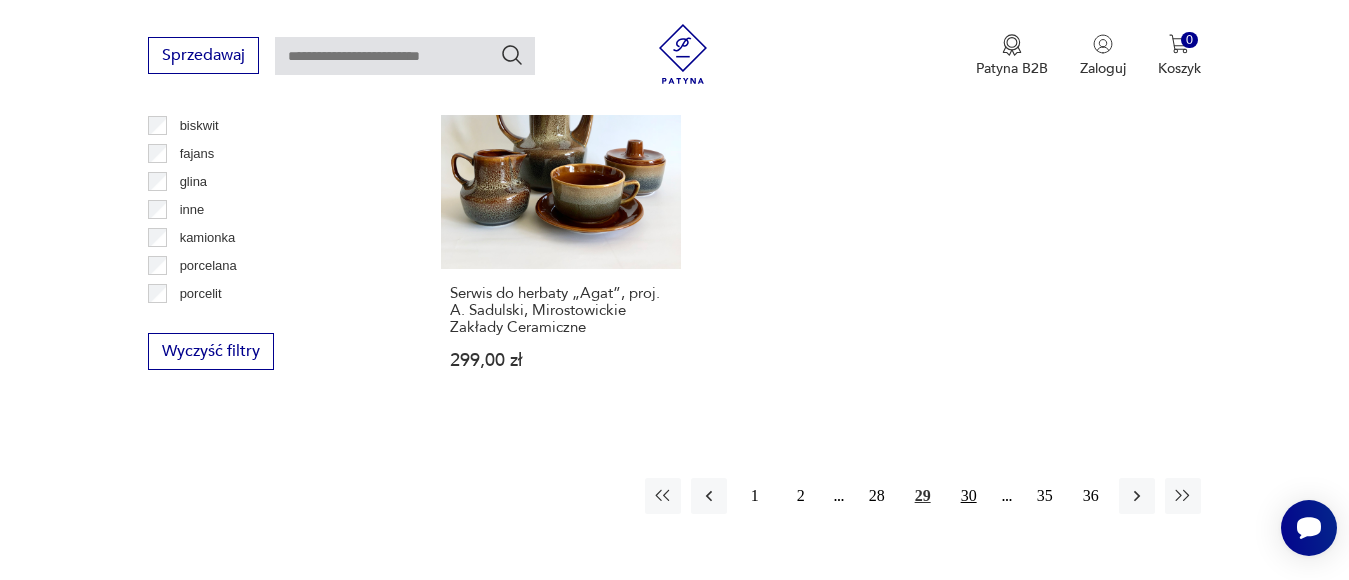 click on "30" at bounding box center [969, 496] 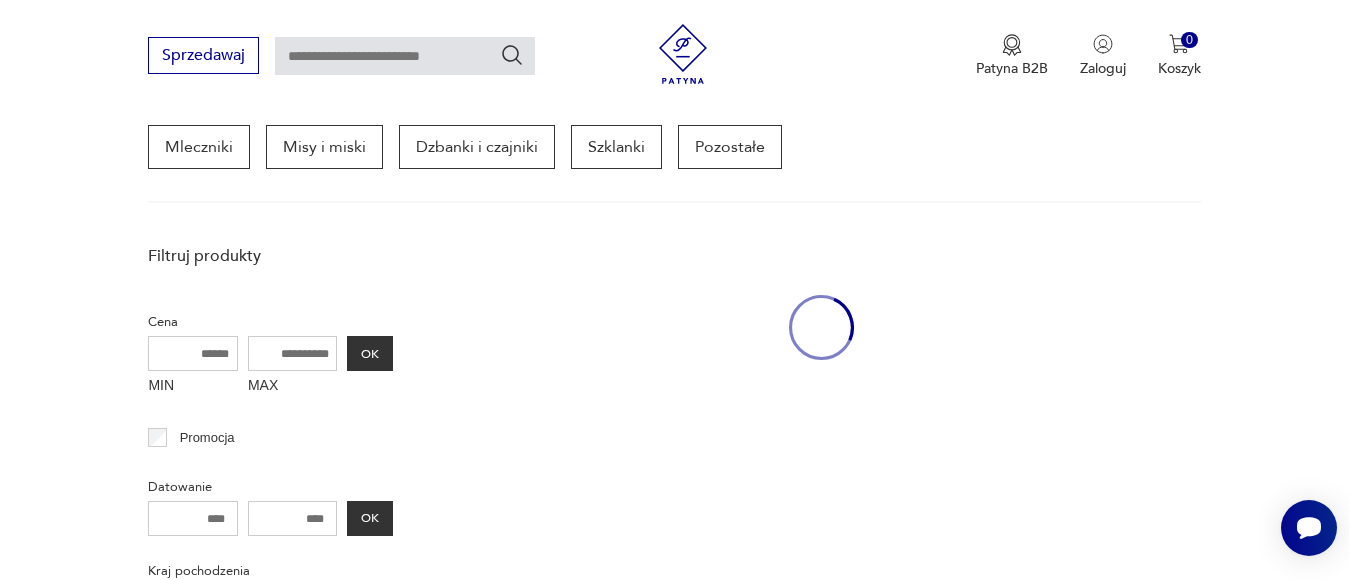 scroll, scrollTop: 531, scrollLeft: 0, axis: vertical 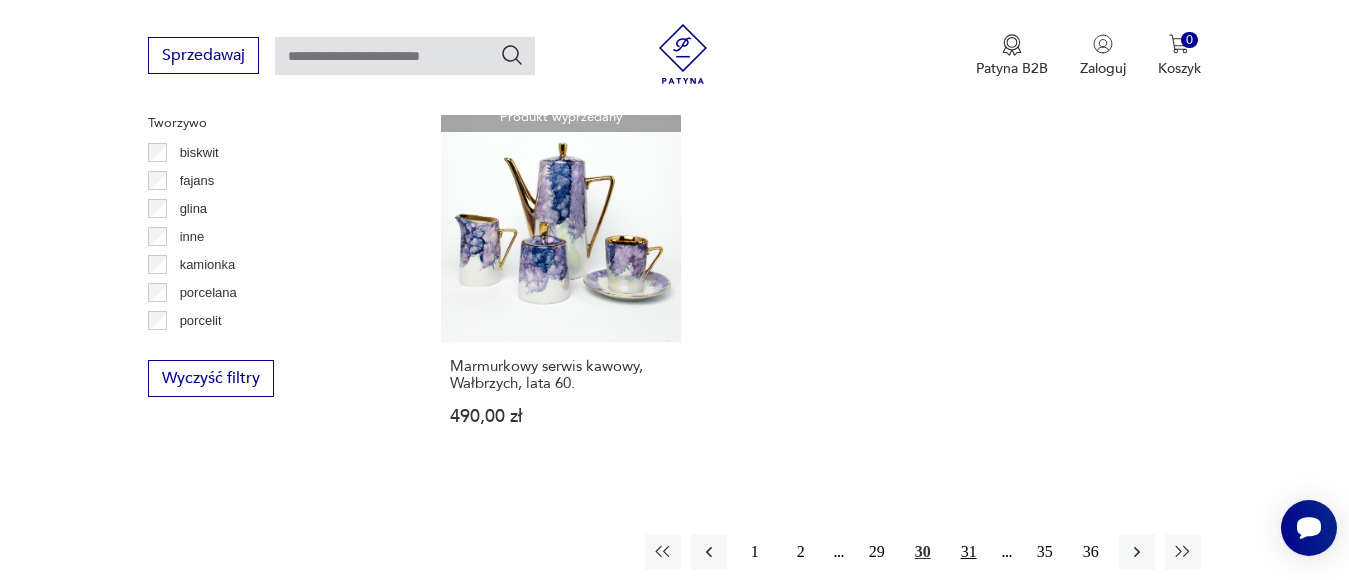 click on "31" at bounding box center [969, 552] 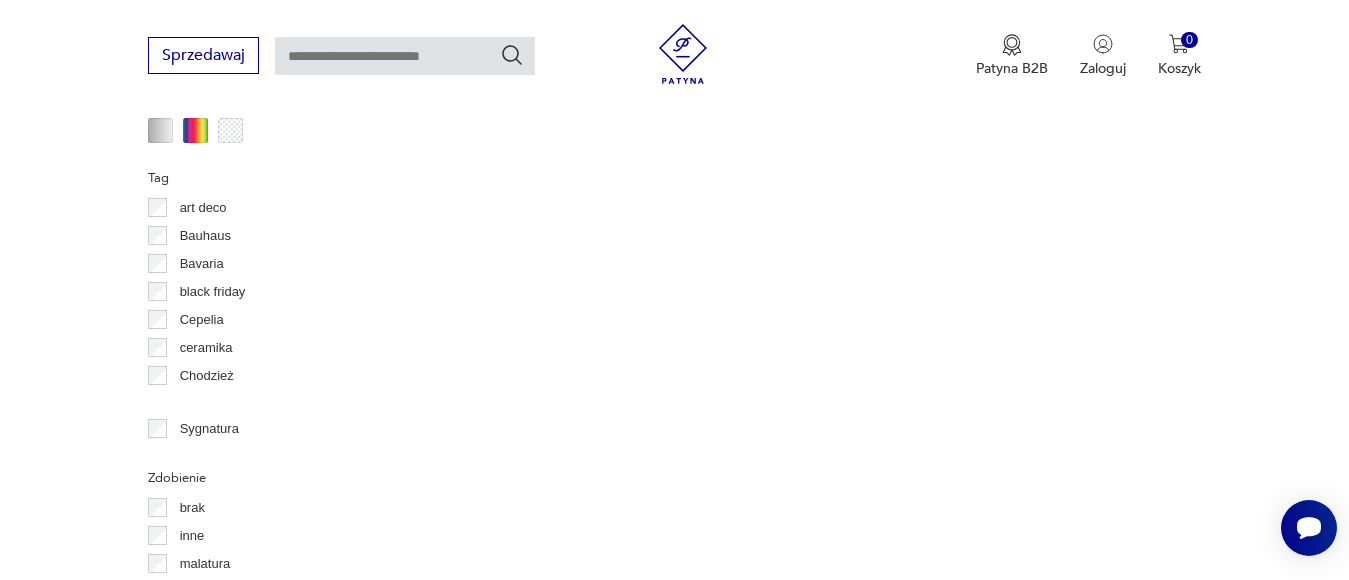 scroll, scrollTop: 531, scrollLeft: 0, axis: vertical 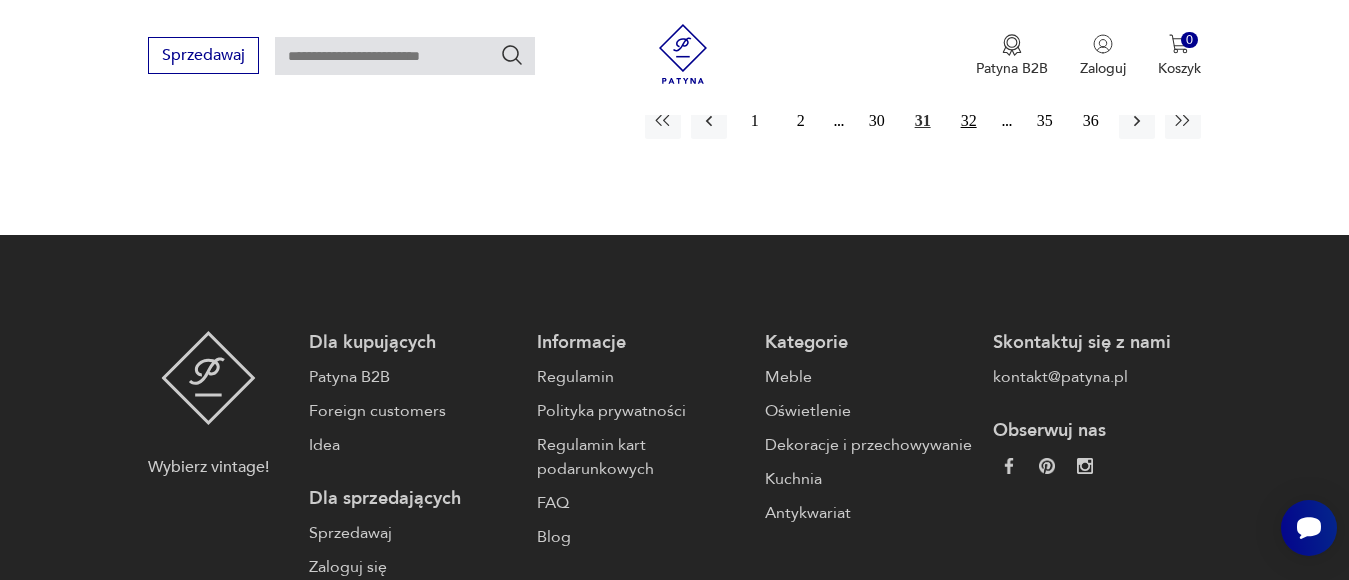 click on "32" at bounding box center [969, 121] 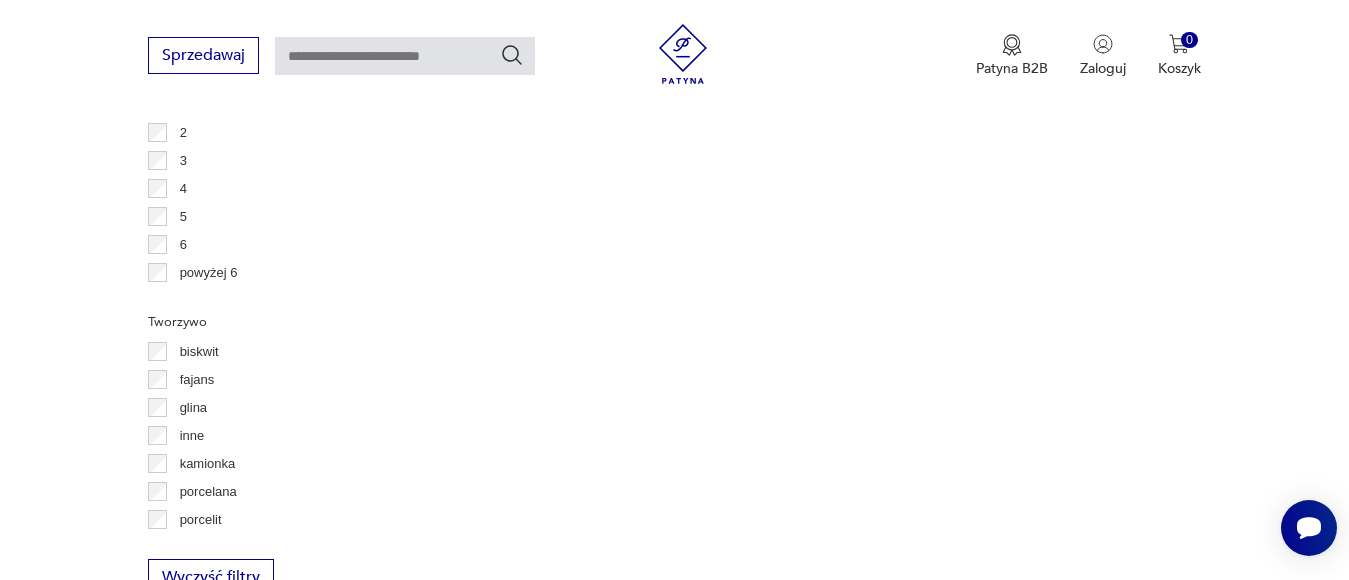 scroll, scrollTop: 531, scrollLeft: 0, axis: vertical 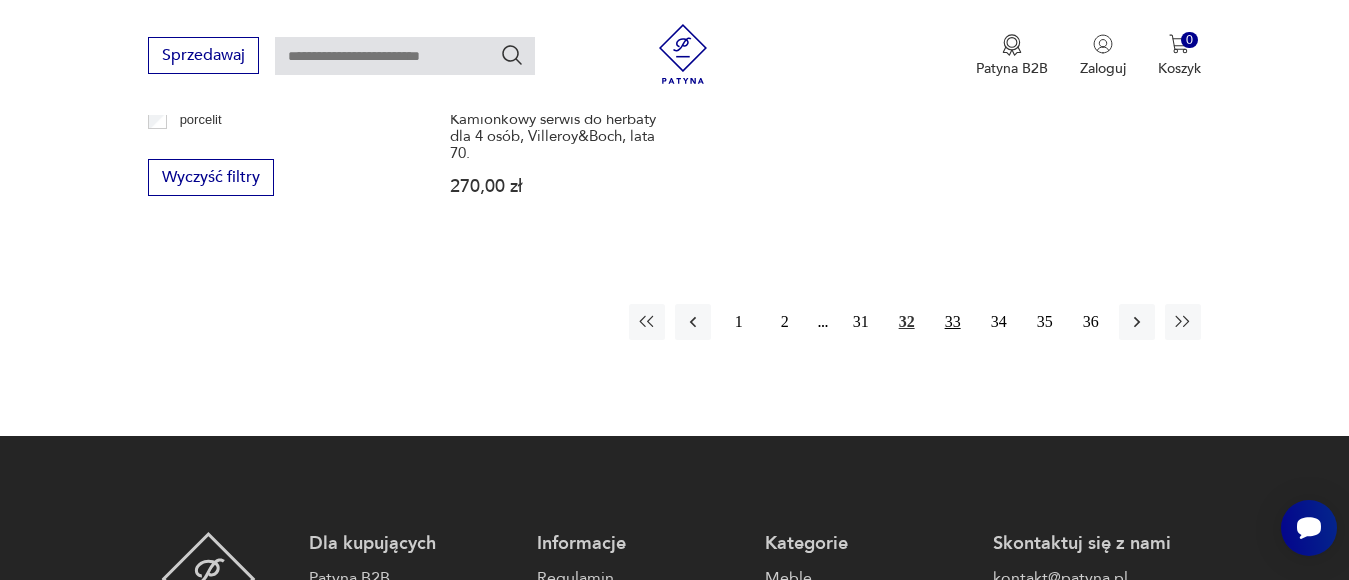 click on "33" at bounding box center (953, 322) 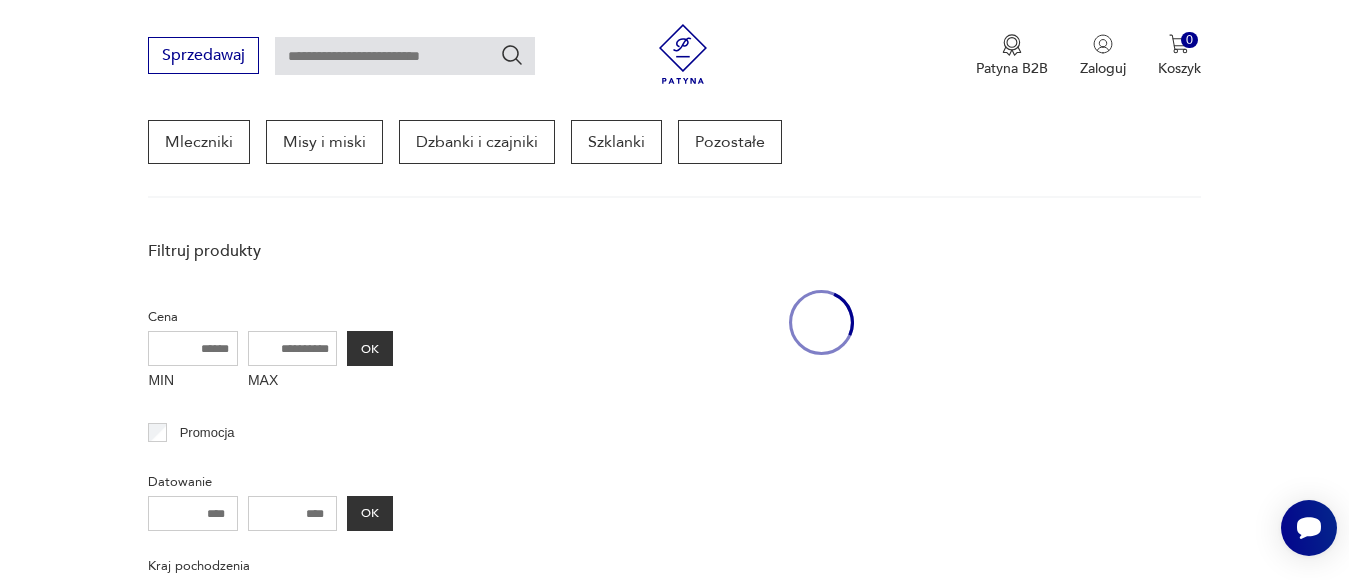 scroll, scrollTop: 531, scrollLeft: 0, axis: vertical 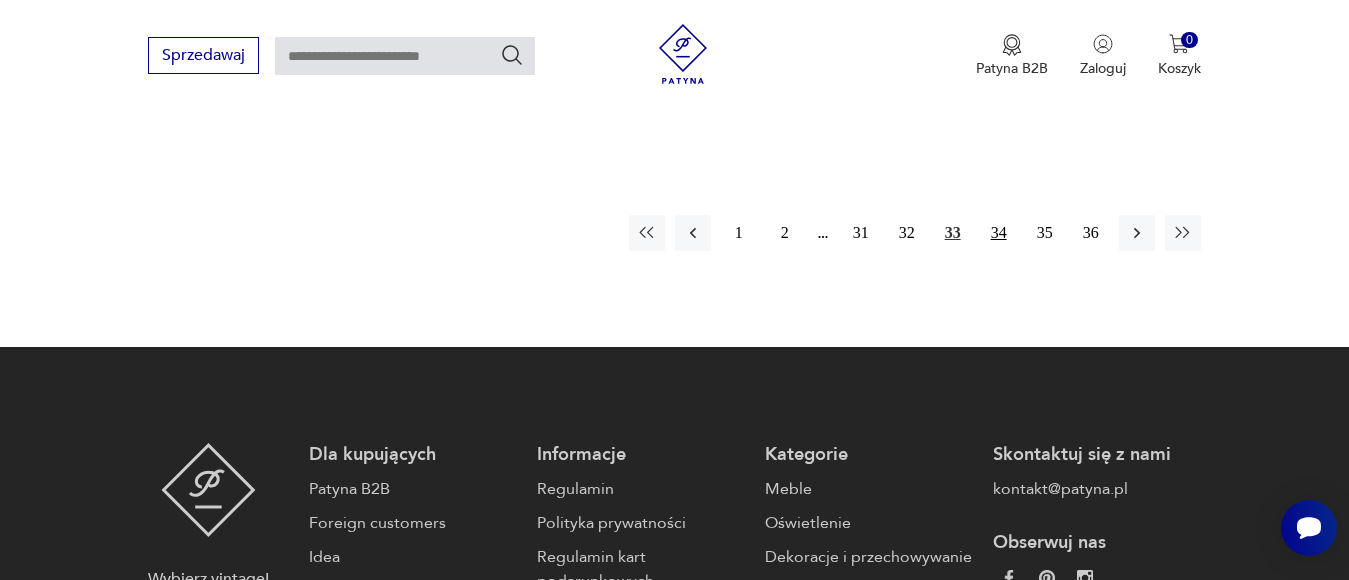 click on "34" at bounding box center [999, 233] 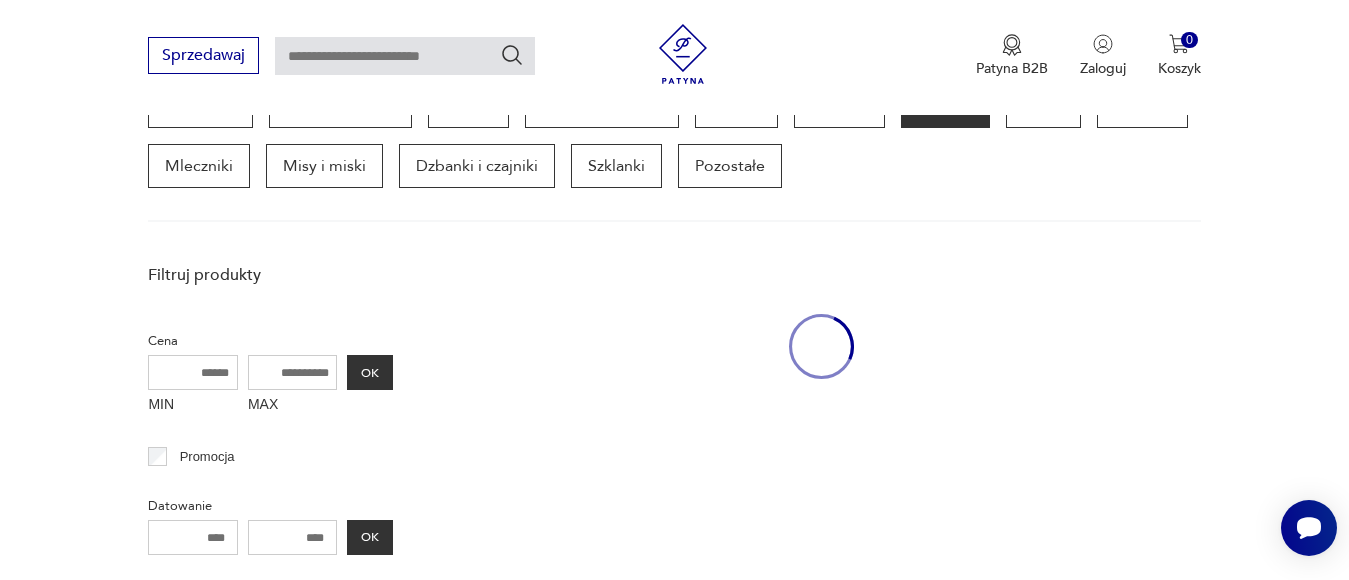 scroll, scrollTop: 531, scrollLeft: 0, axis: vertical 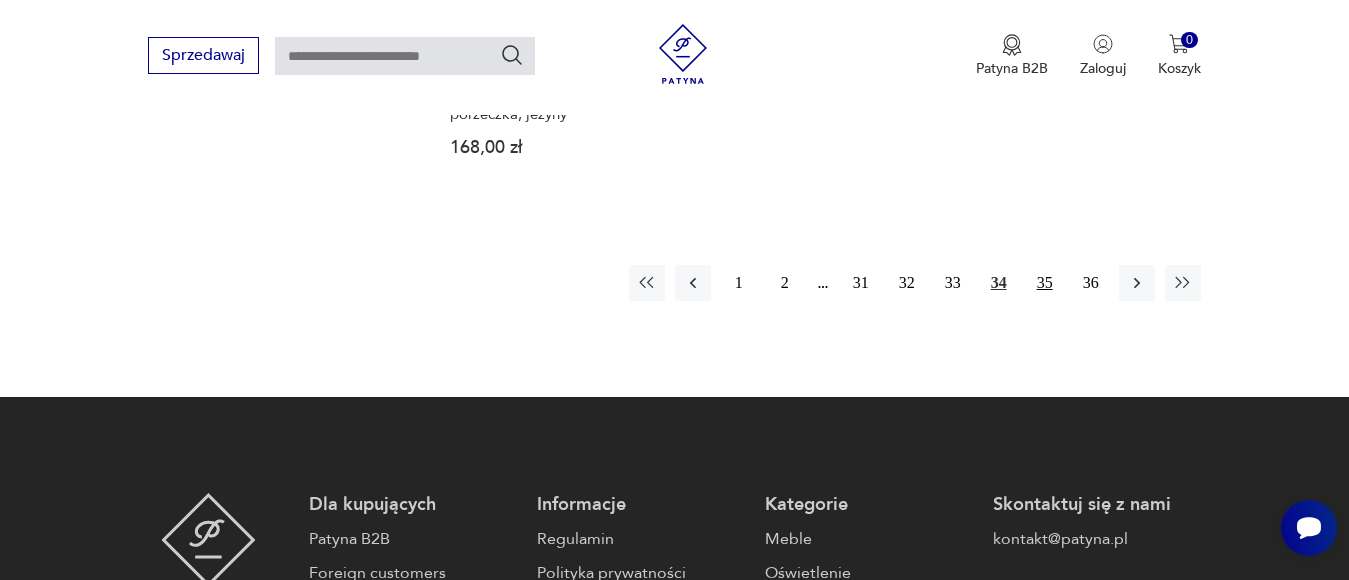 click on "35" at bounding box center [1045, 283] 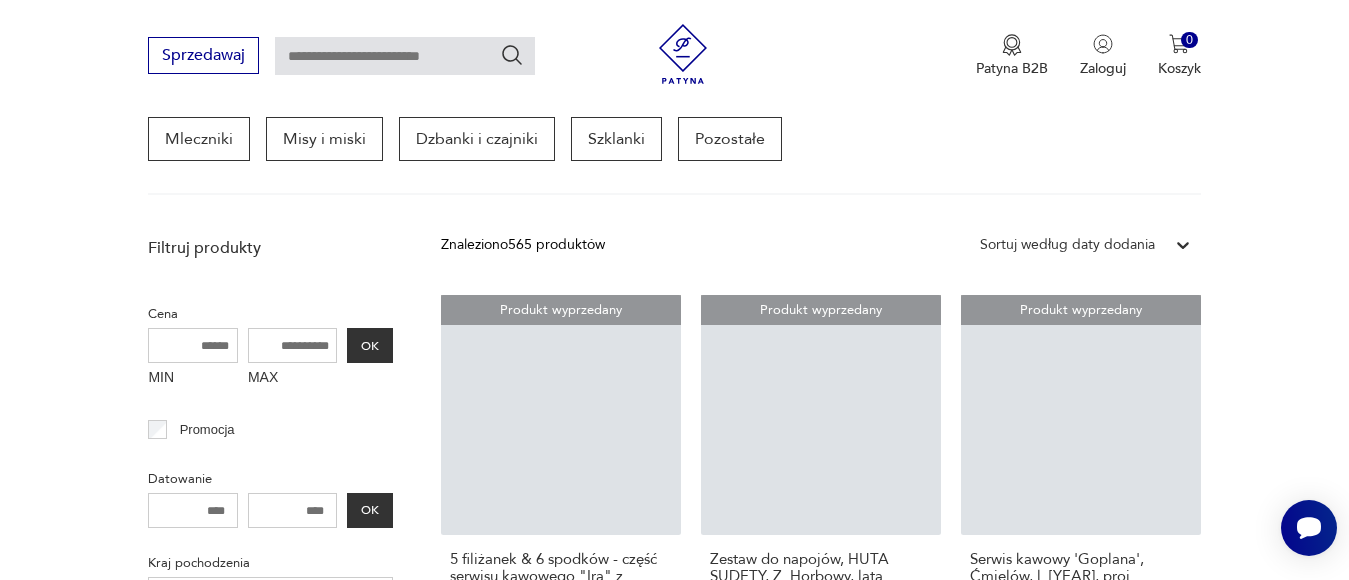 scroll, scrollTop: 531, scrollLeft: 0, axis: vertical 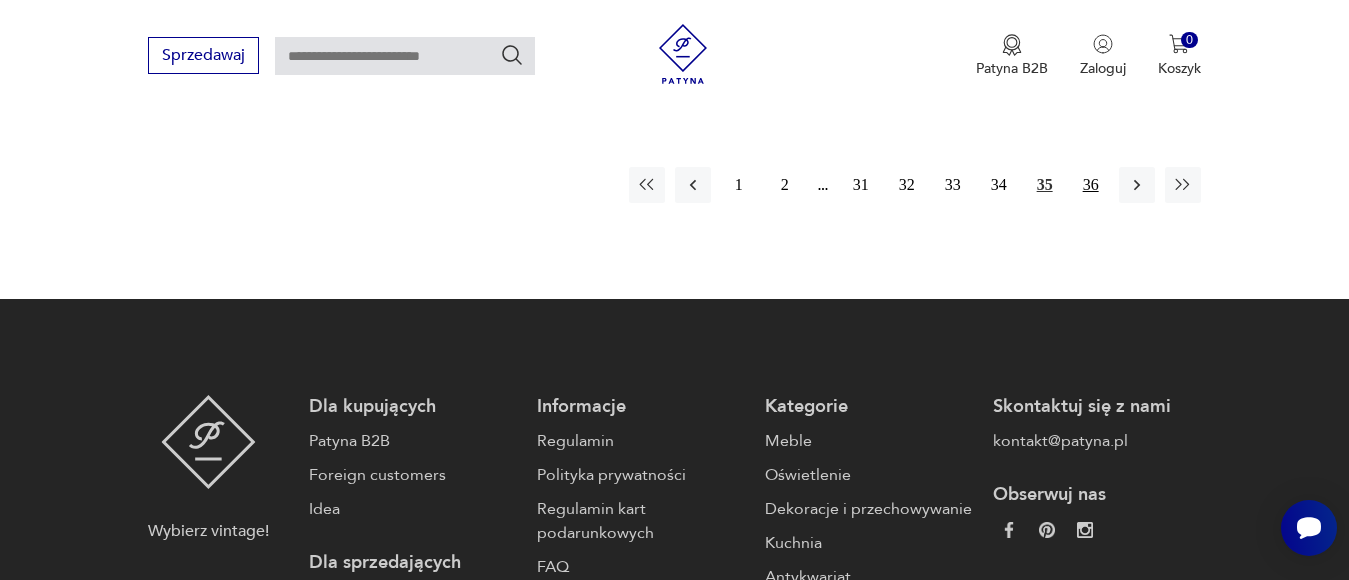 click on "36" at bounding box center [1091, 185] 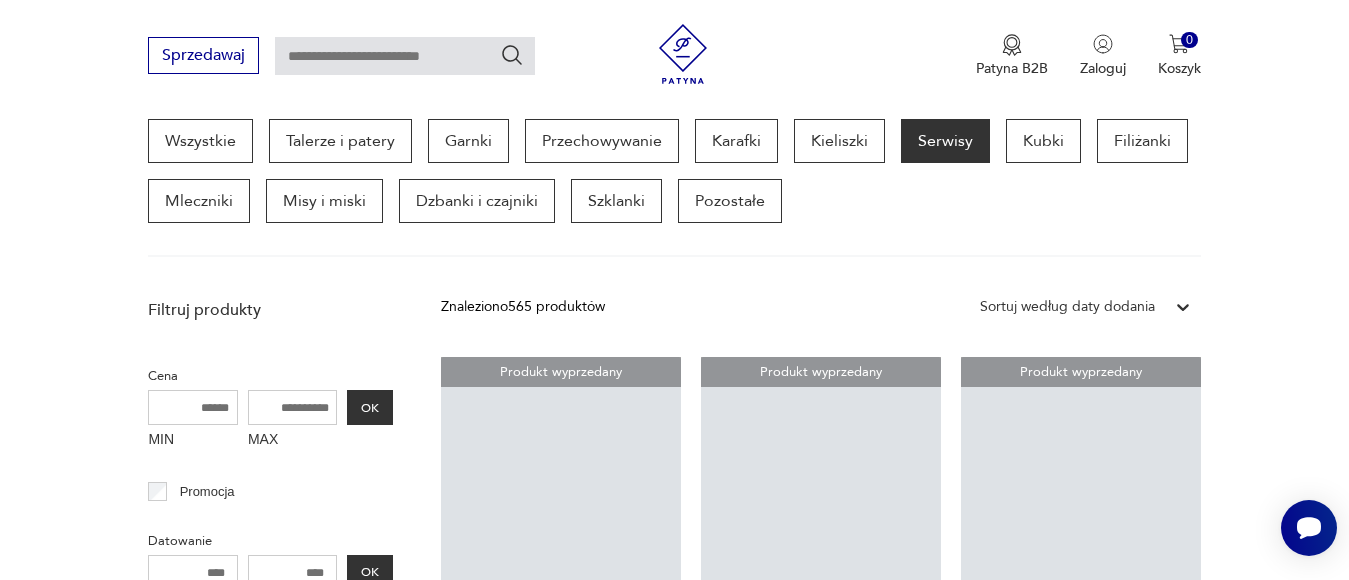 scroll, scrollTop: 531, scrollLeft: 0, axis: vertical 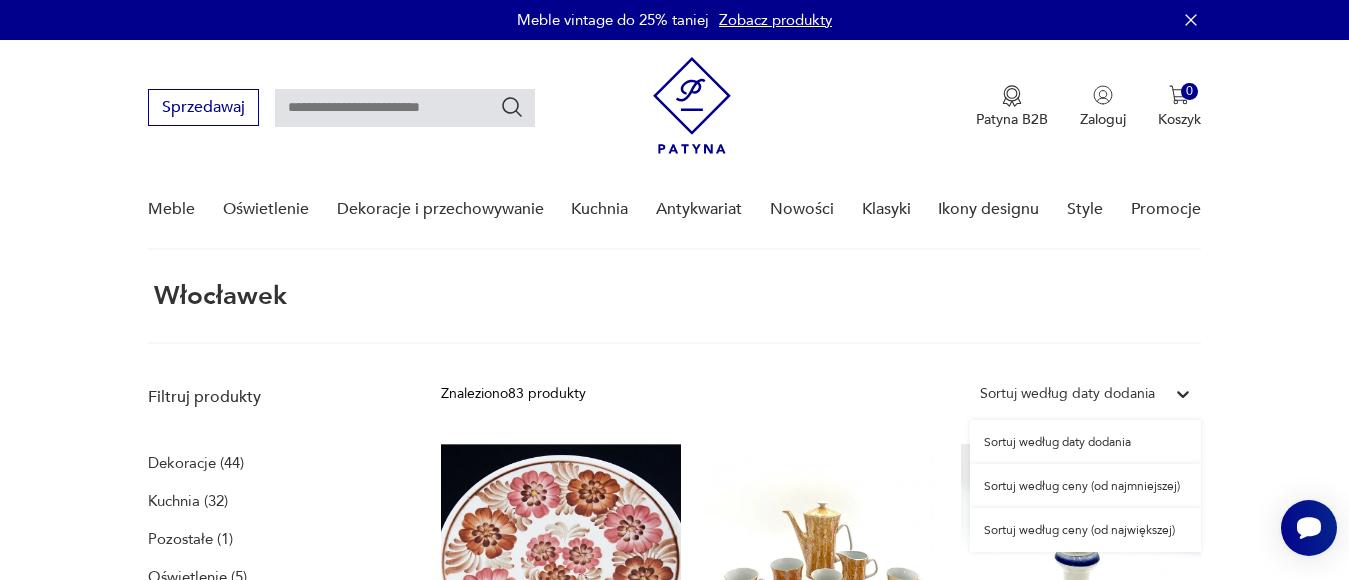 click 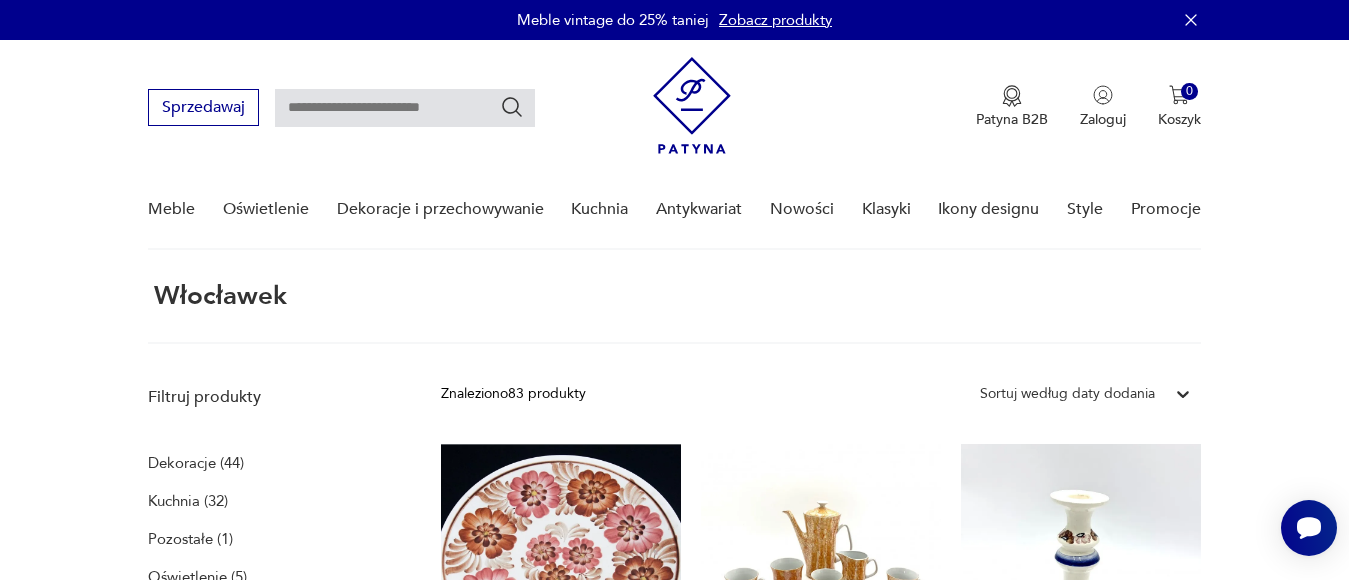 click 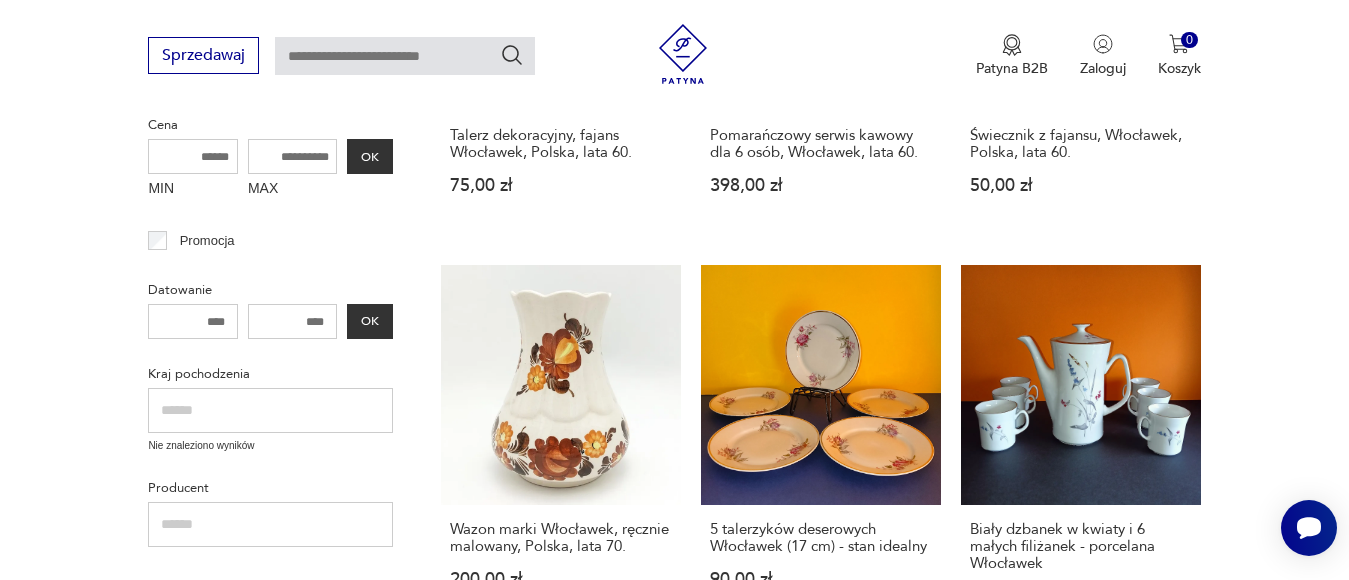 scroll, scrollTop: 600, scrollLeft: 0, axis: vertical 